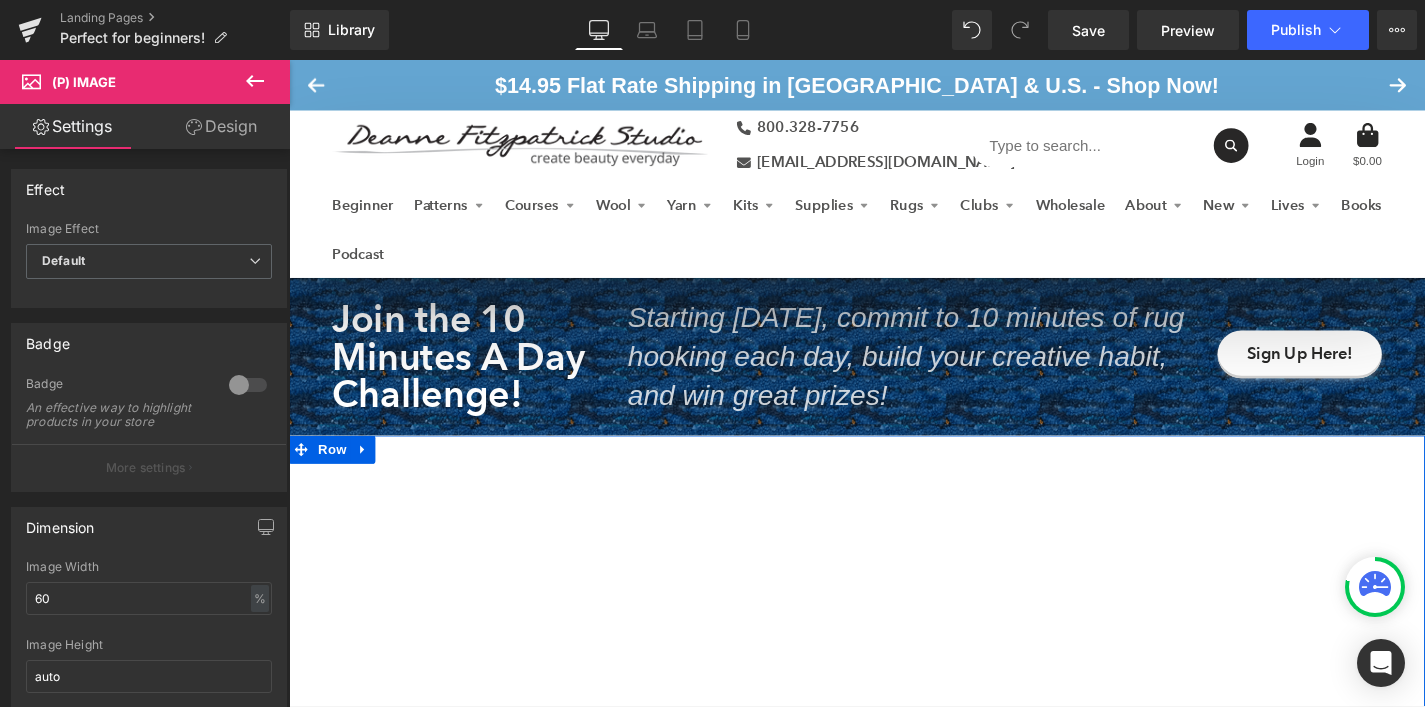 scroll, scrollTop: 1829, scrollLeft: 0, axis: vertical 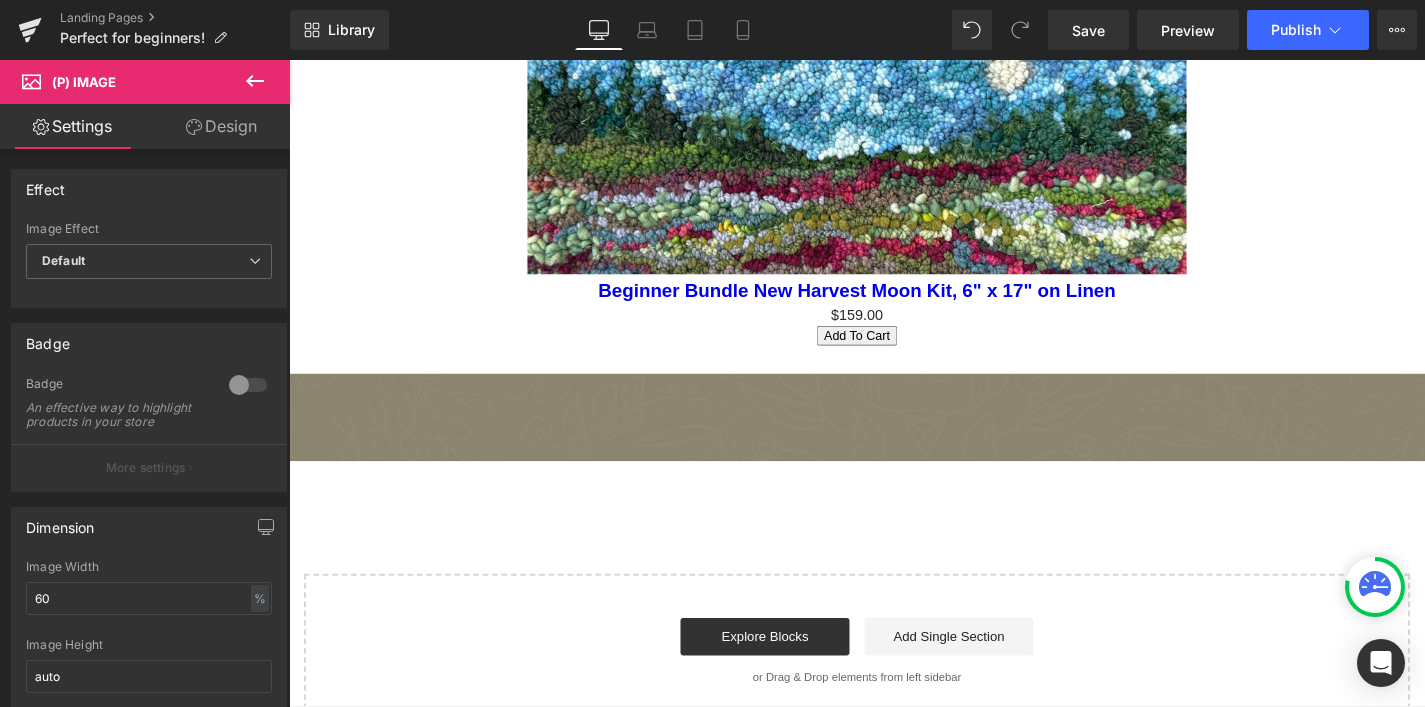 click on "Design" at bounding box center [221, 126] 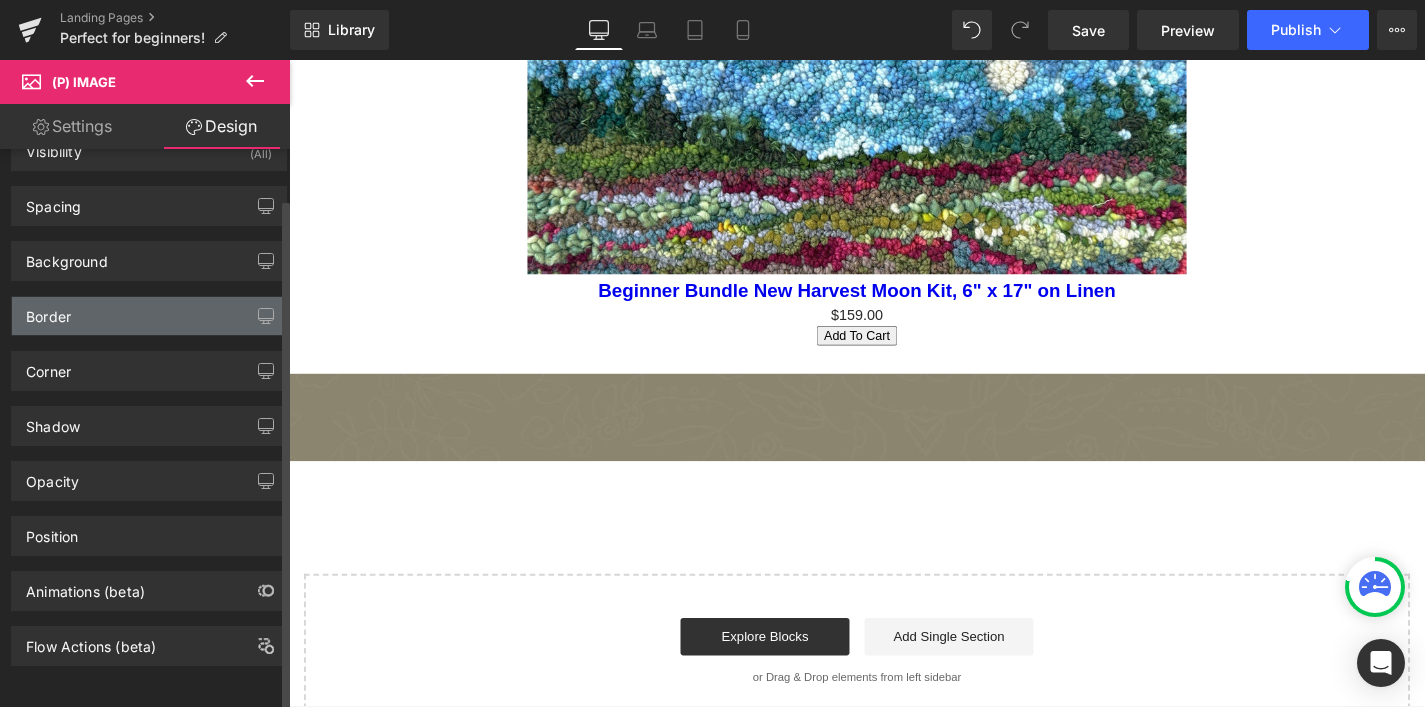 scroll, scrollTop: 54, scrollLeft: 0, axis: vertical 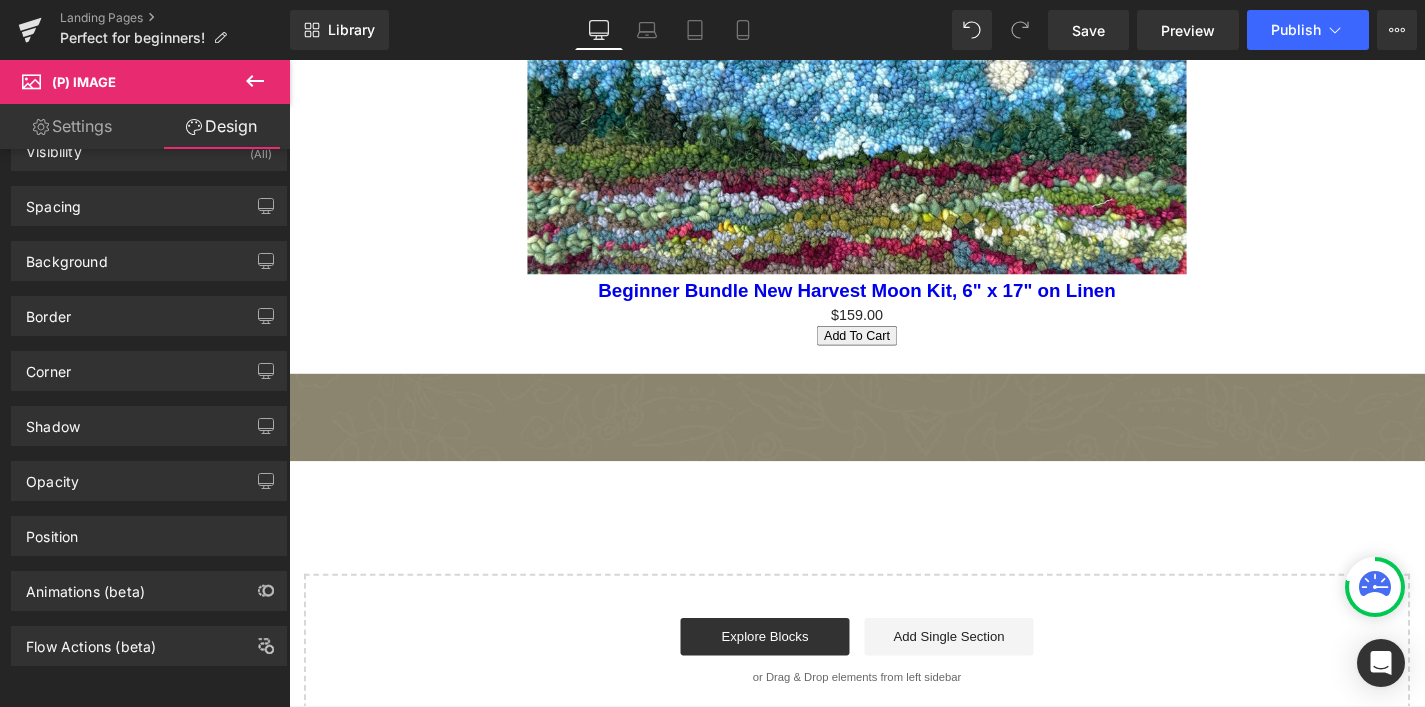 click on "Settings" at bounding box center (72, 126) 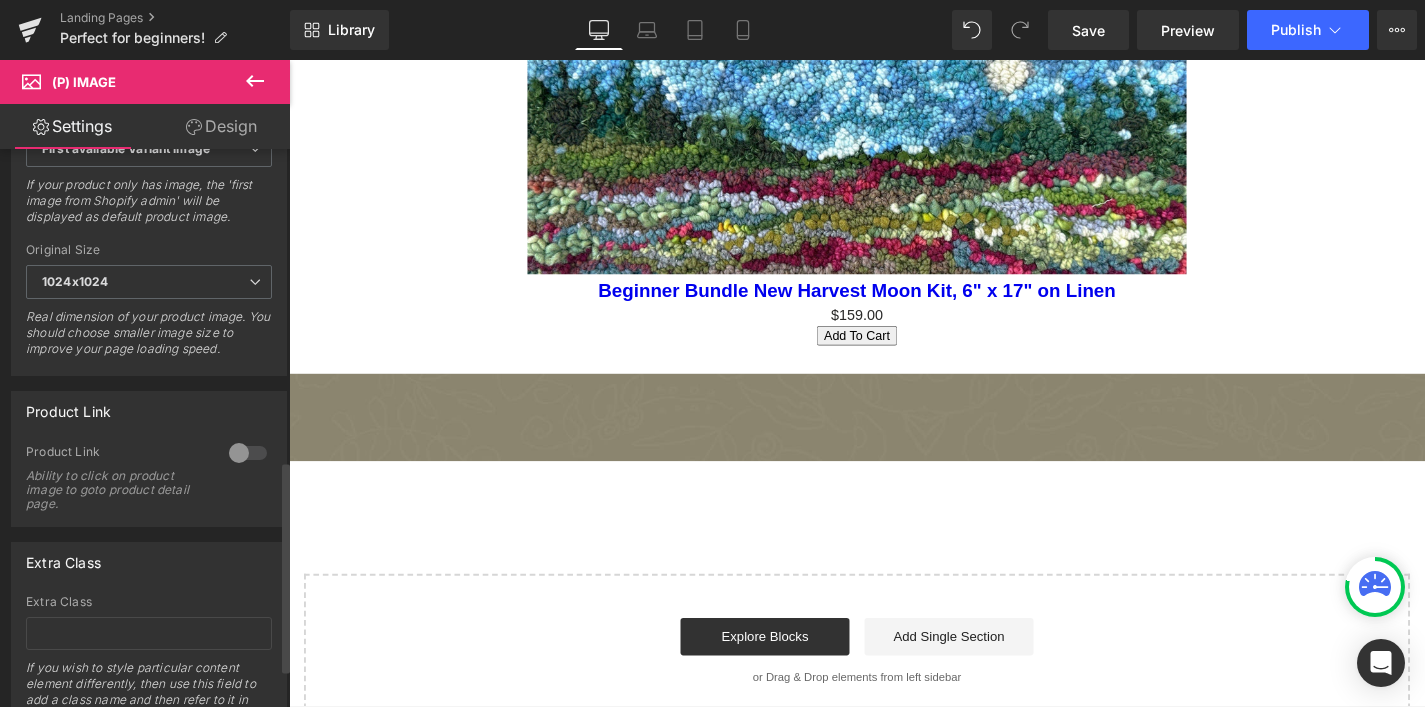 scroll, scrollTop: 922, scrollLeft: 0, axis: vertical 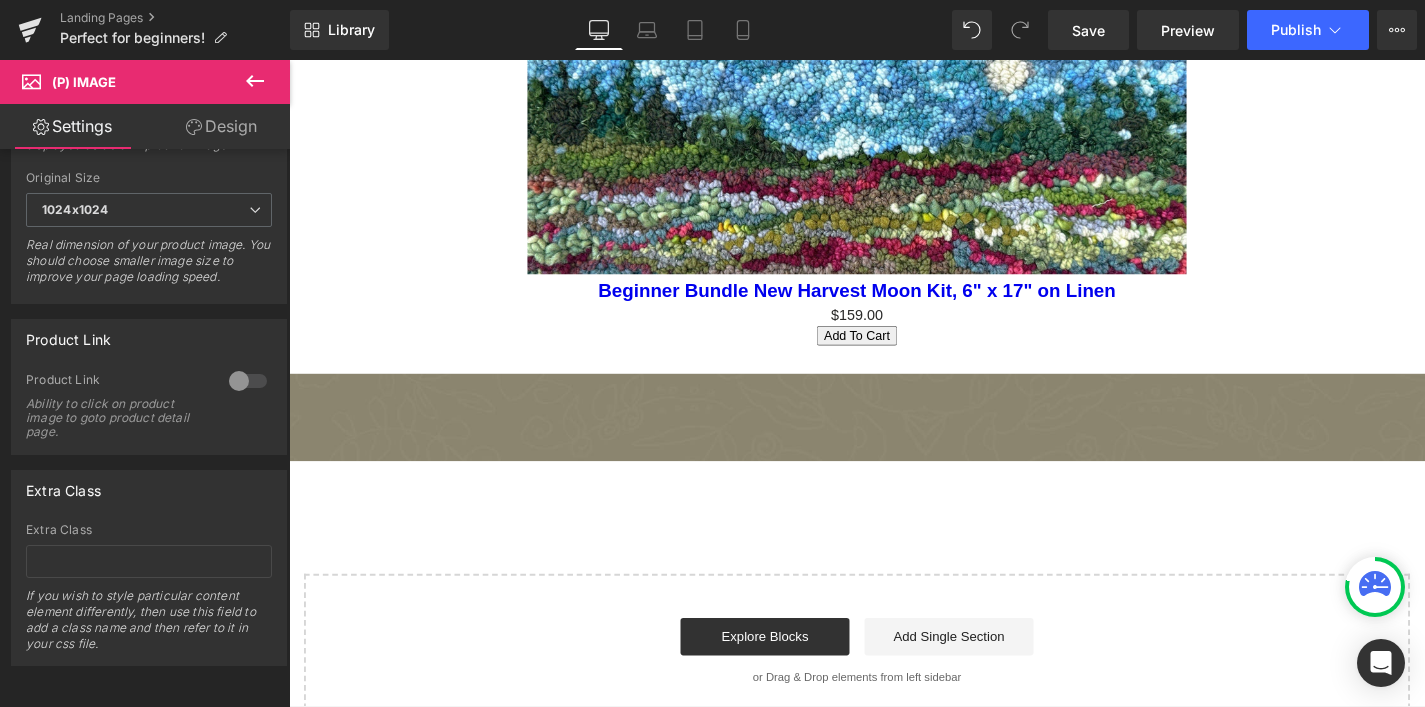 click 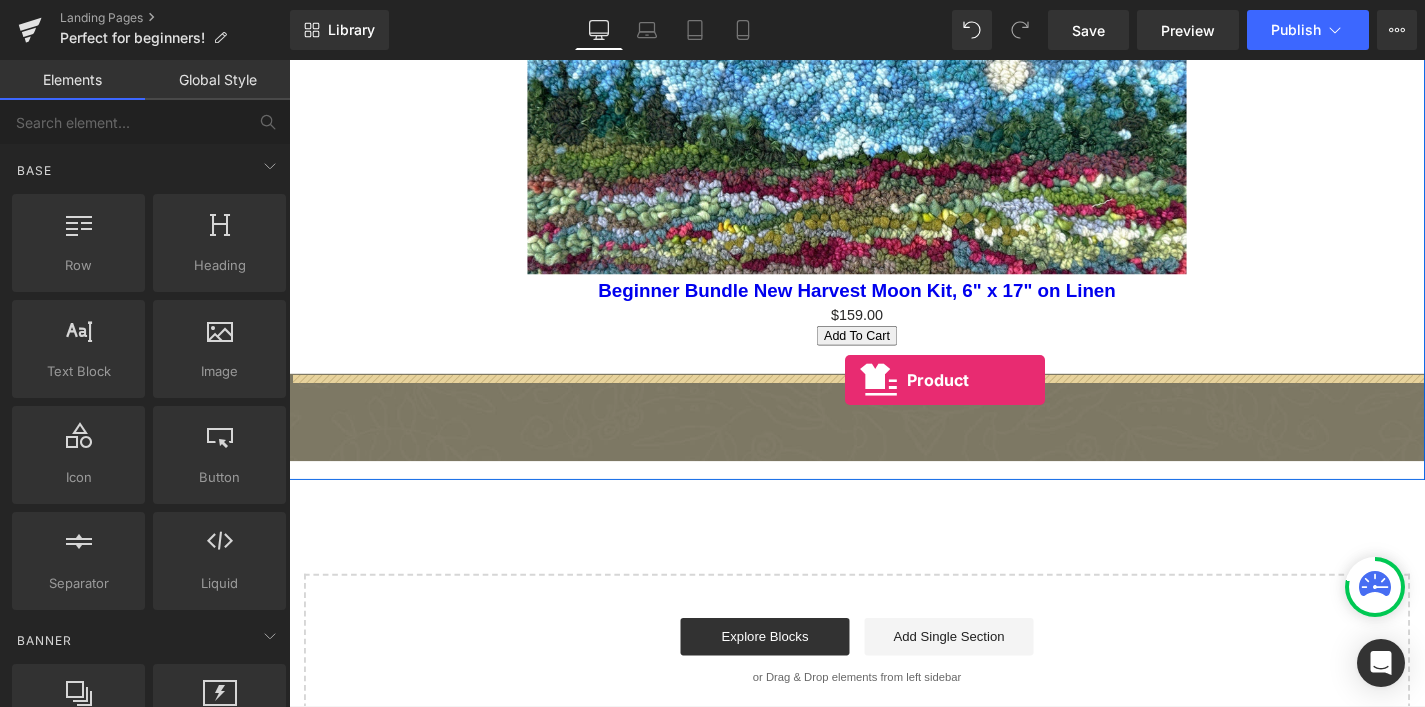 drag, startPoint x: 359, startPoint y: 502, endPoint x: 881, endPoint y: 400, distance: 531.8722 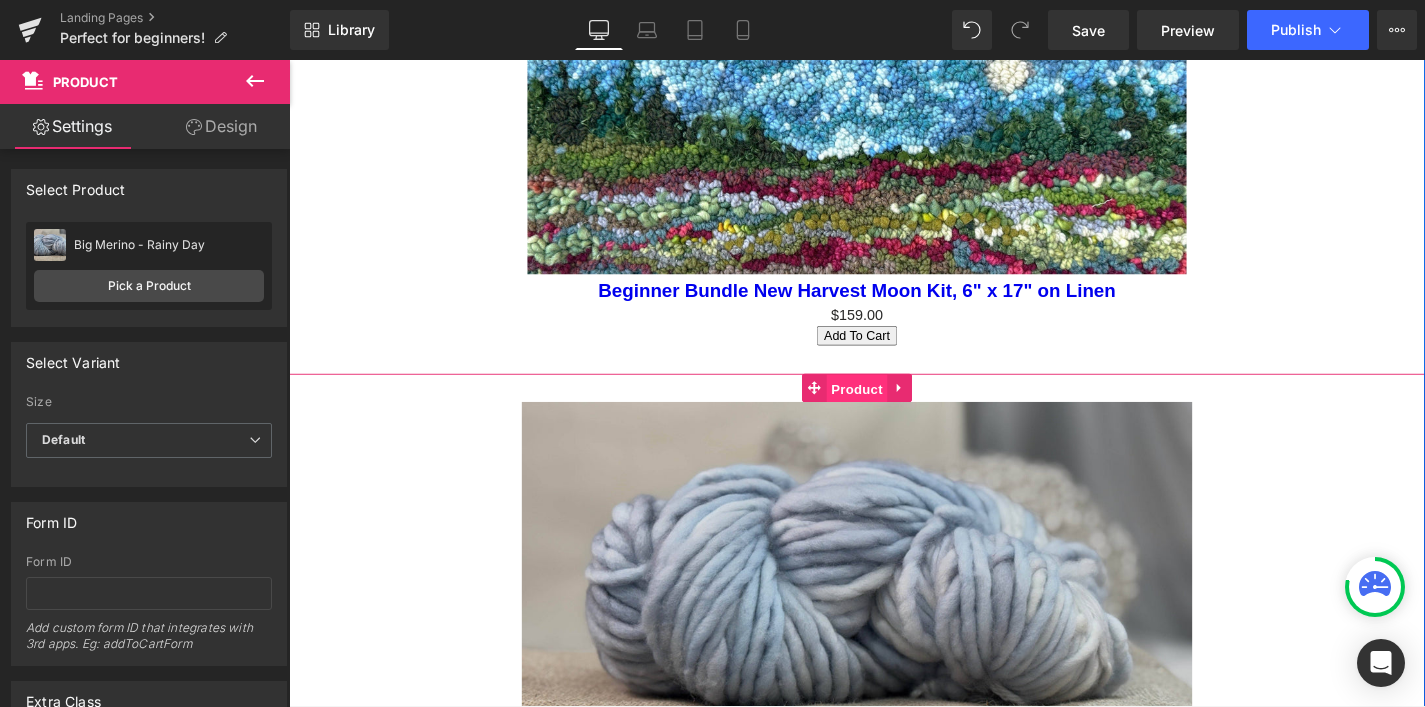 click on "Product" at bounding box center (894, 410) 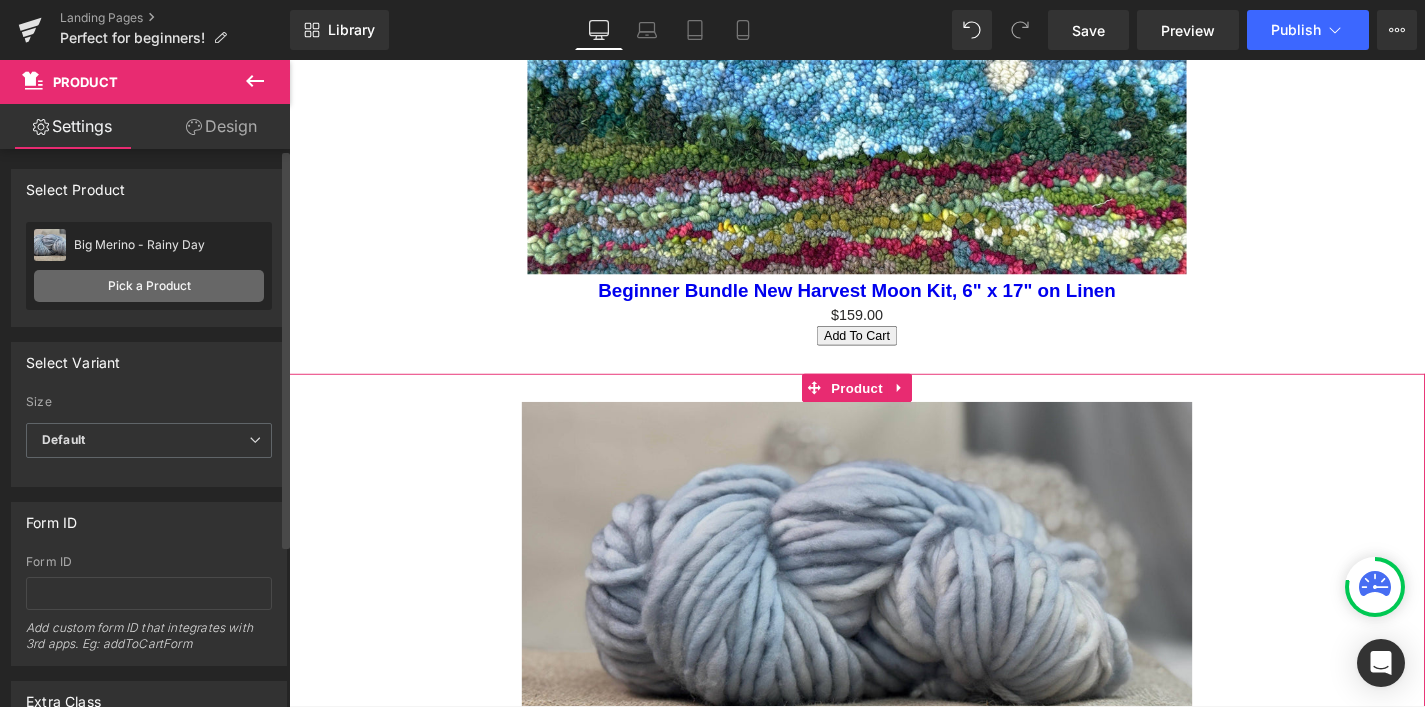 click on "Pick a Product" at bounding box center [149, 286] 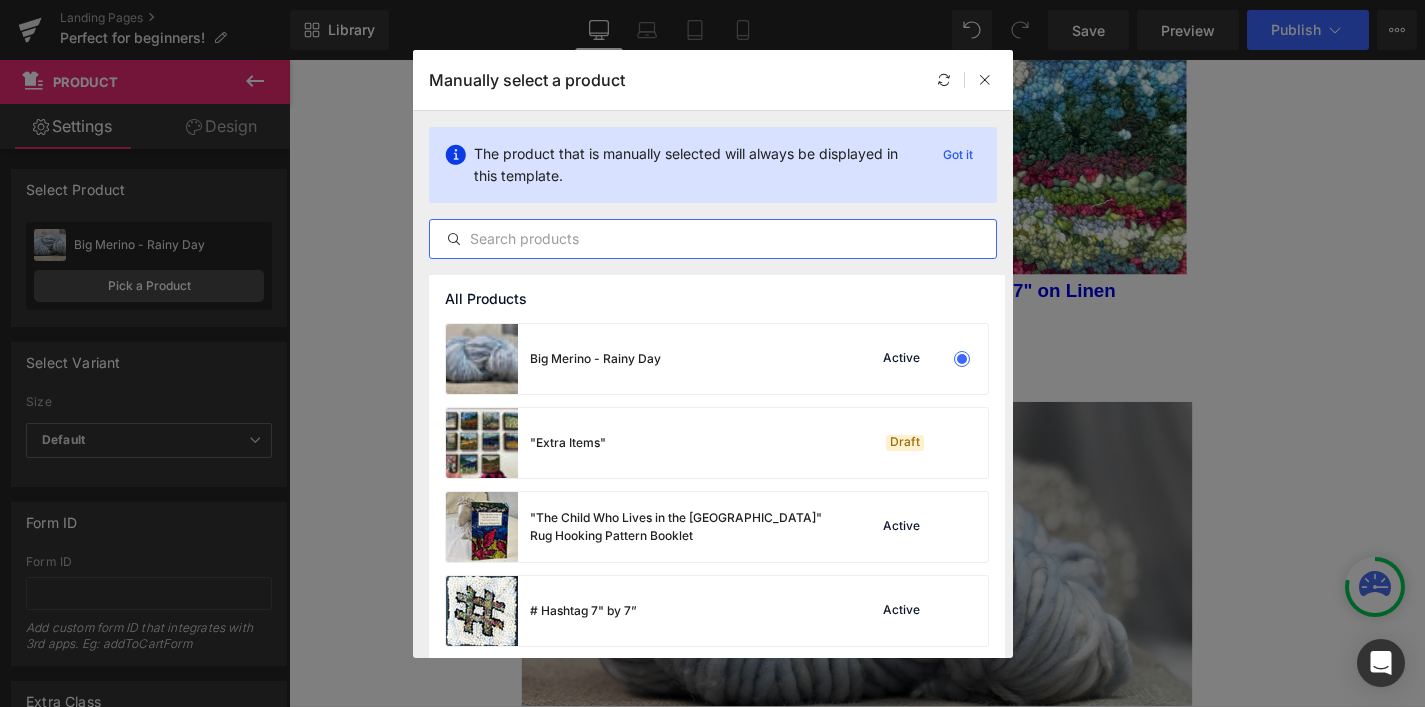 click at bounding box center [713, 239] 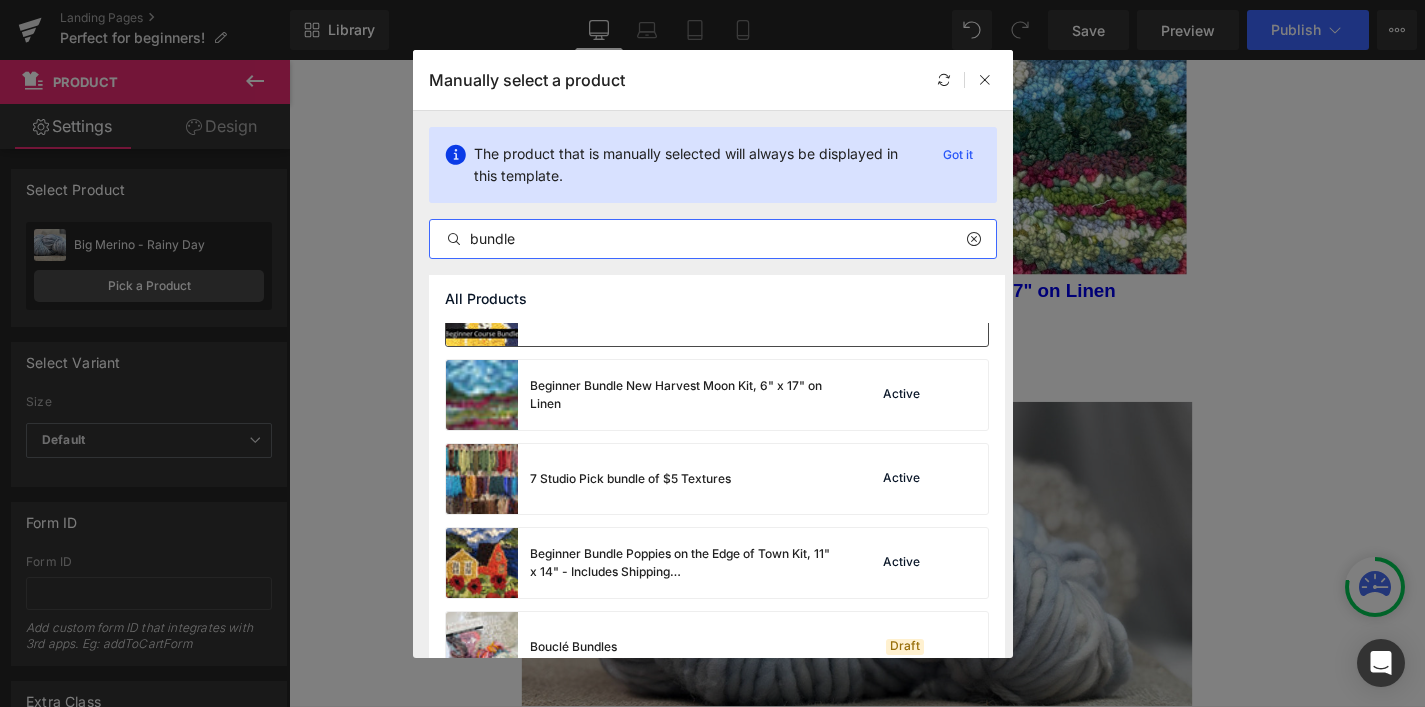 scroll, scrollTop: 134, scrollLeft: 0, axis: vertical 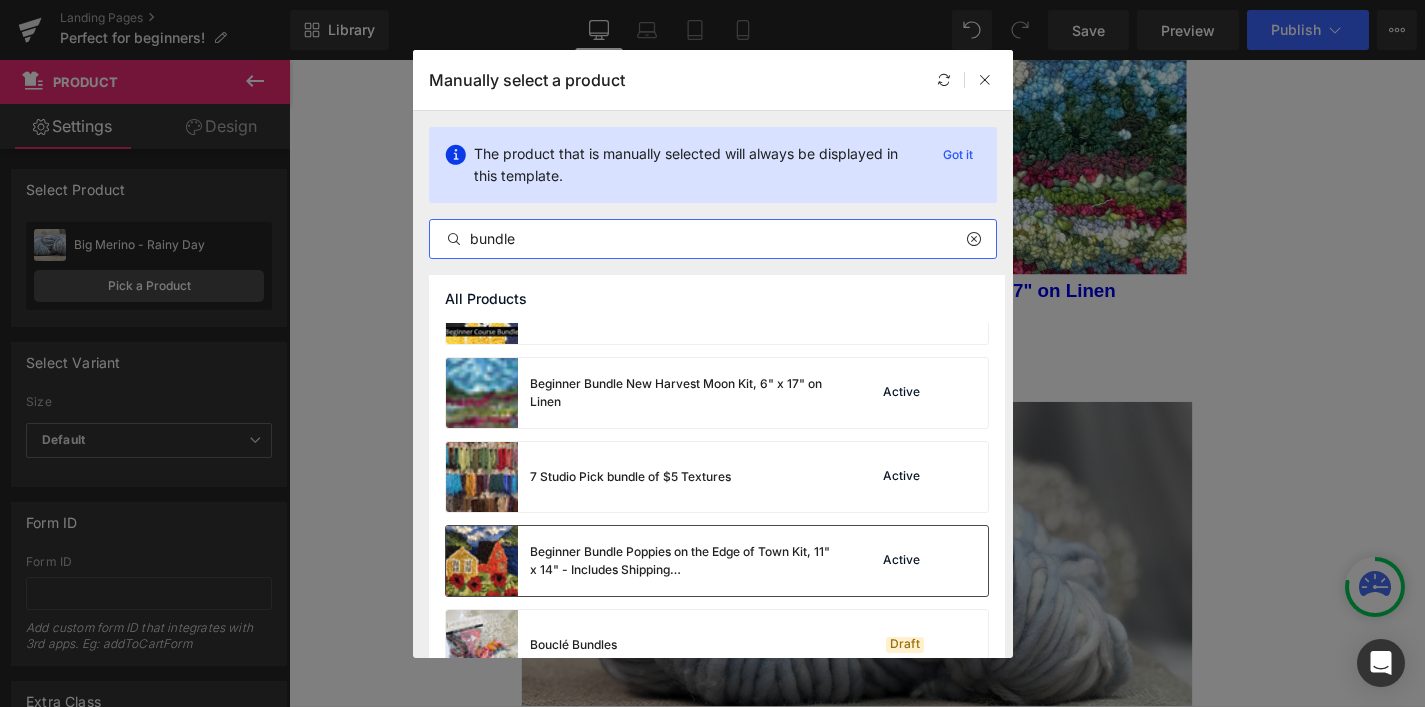 type on "bundle" 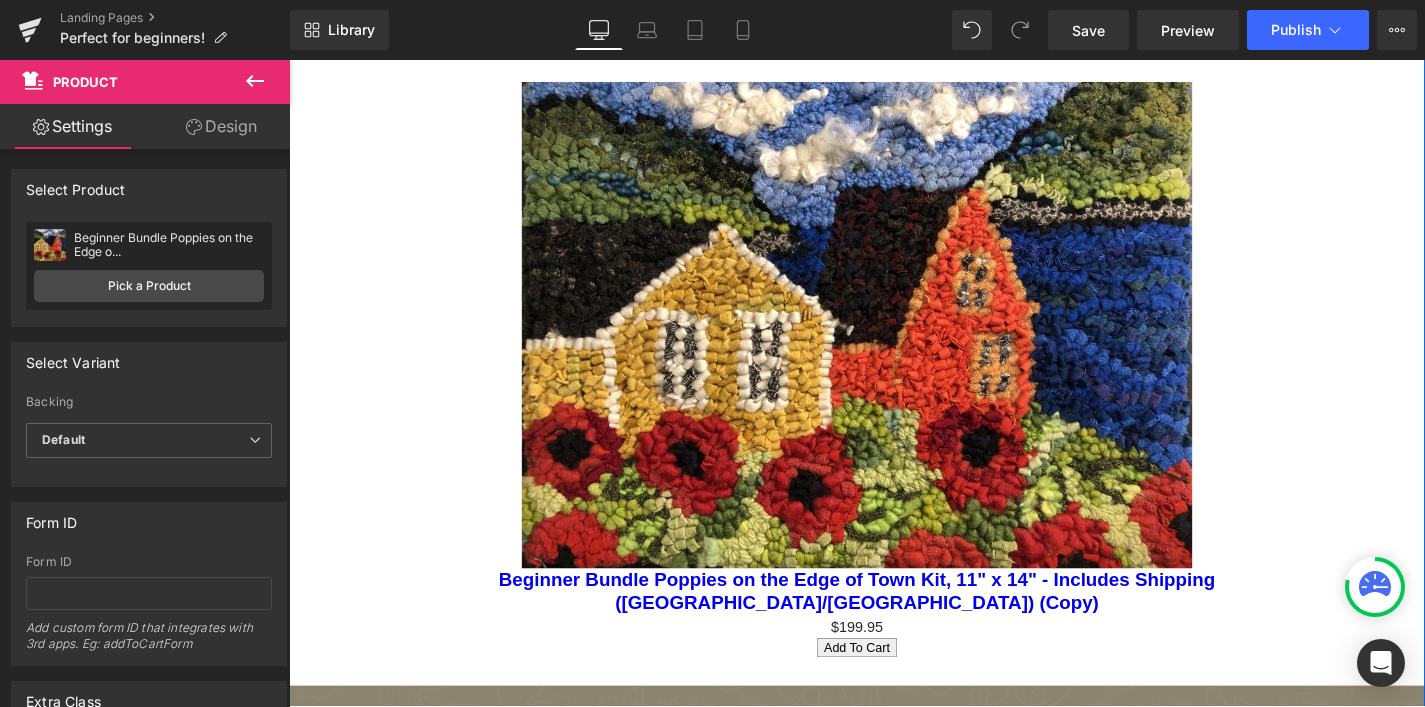 scroll, scrollTop: 2269, scrollLeft: 0, axis: vertical 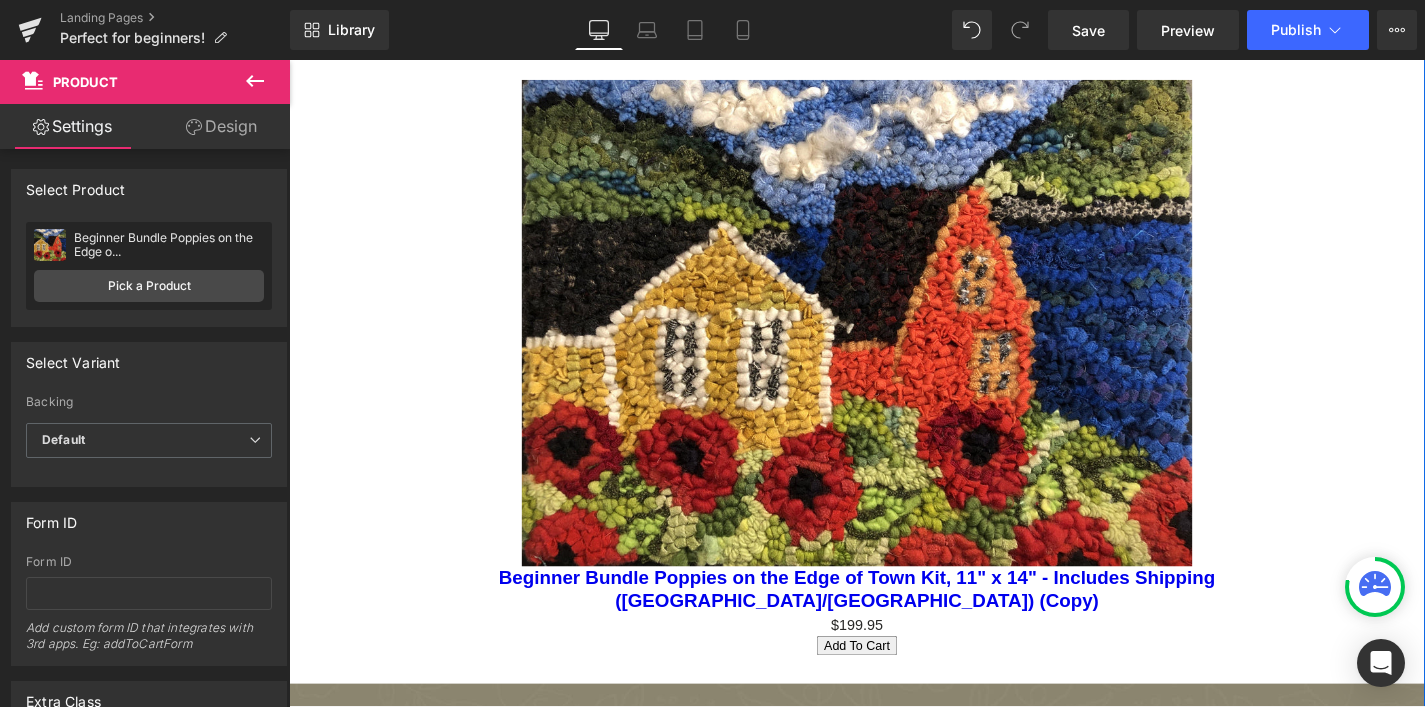 click on "Sale Off" at bounding box center (894, 340) 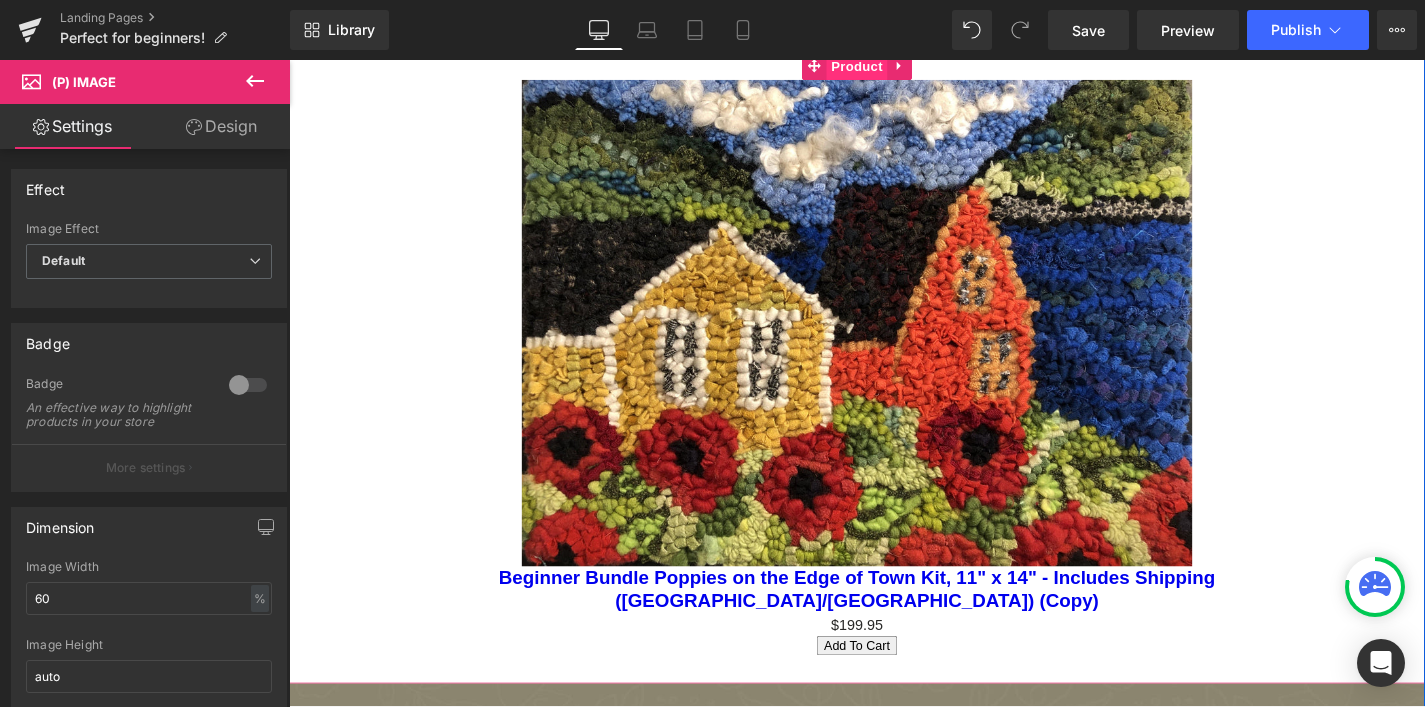 click on "Product" at bounding box center [894, 66] 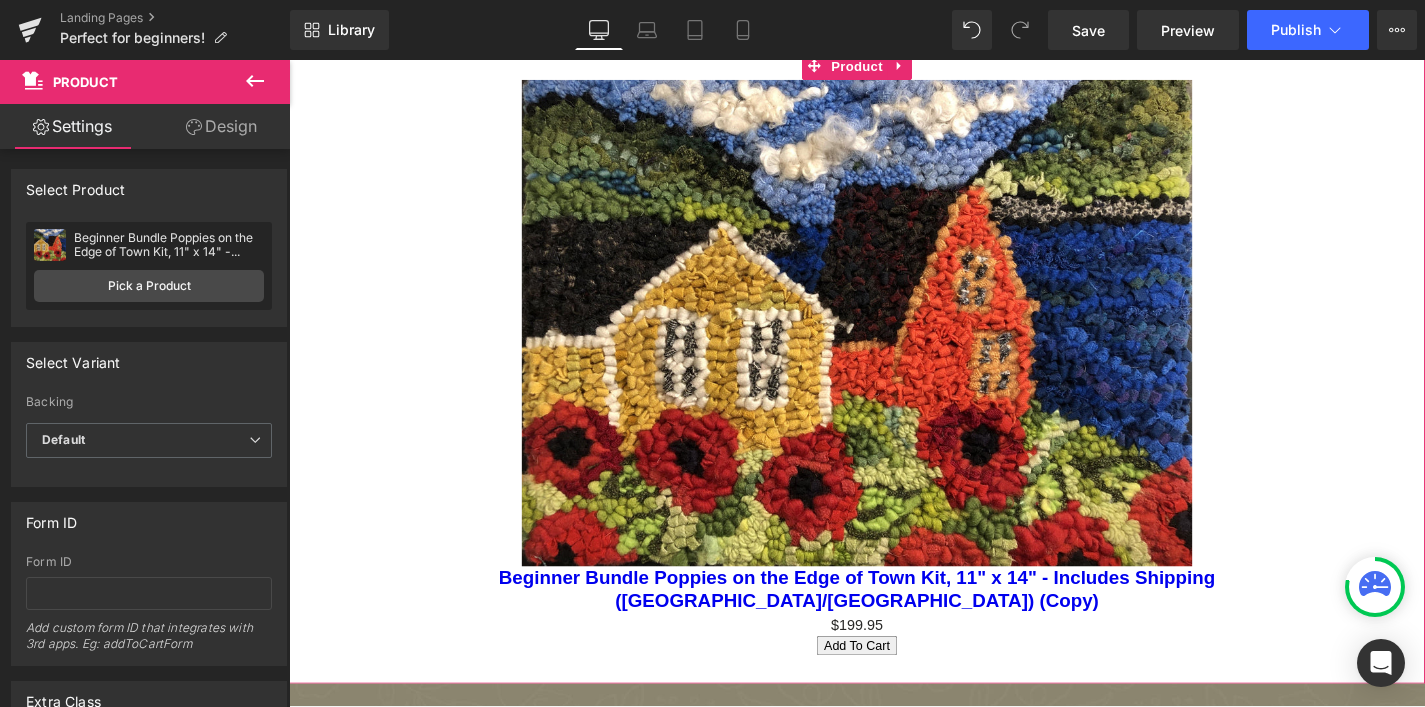 click on "Design" at bounding box center [221, 126] 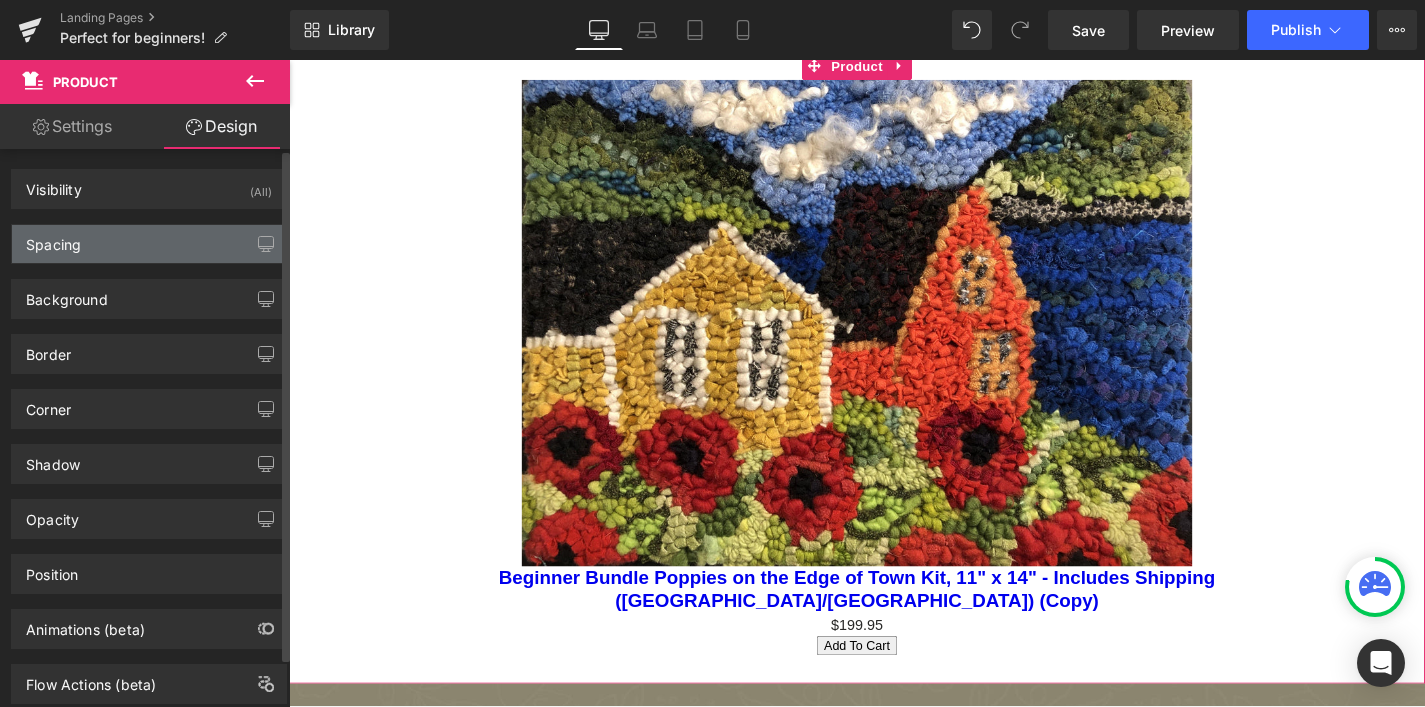 click on "Spacing" at bounding box center (149, 244) 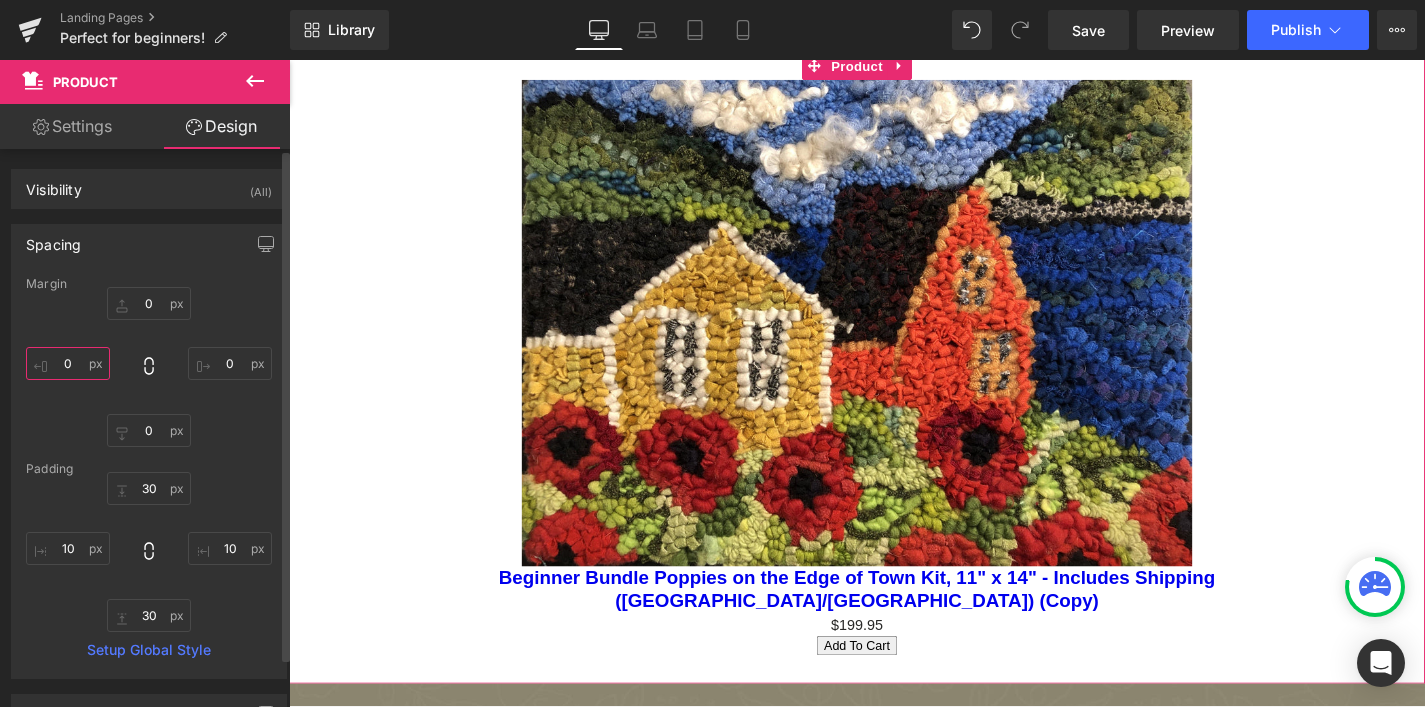 click on "0" at bounding box center (68, 363) 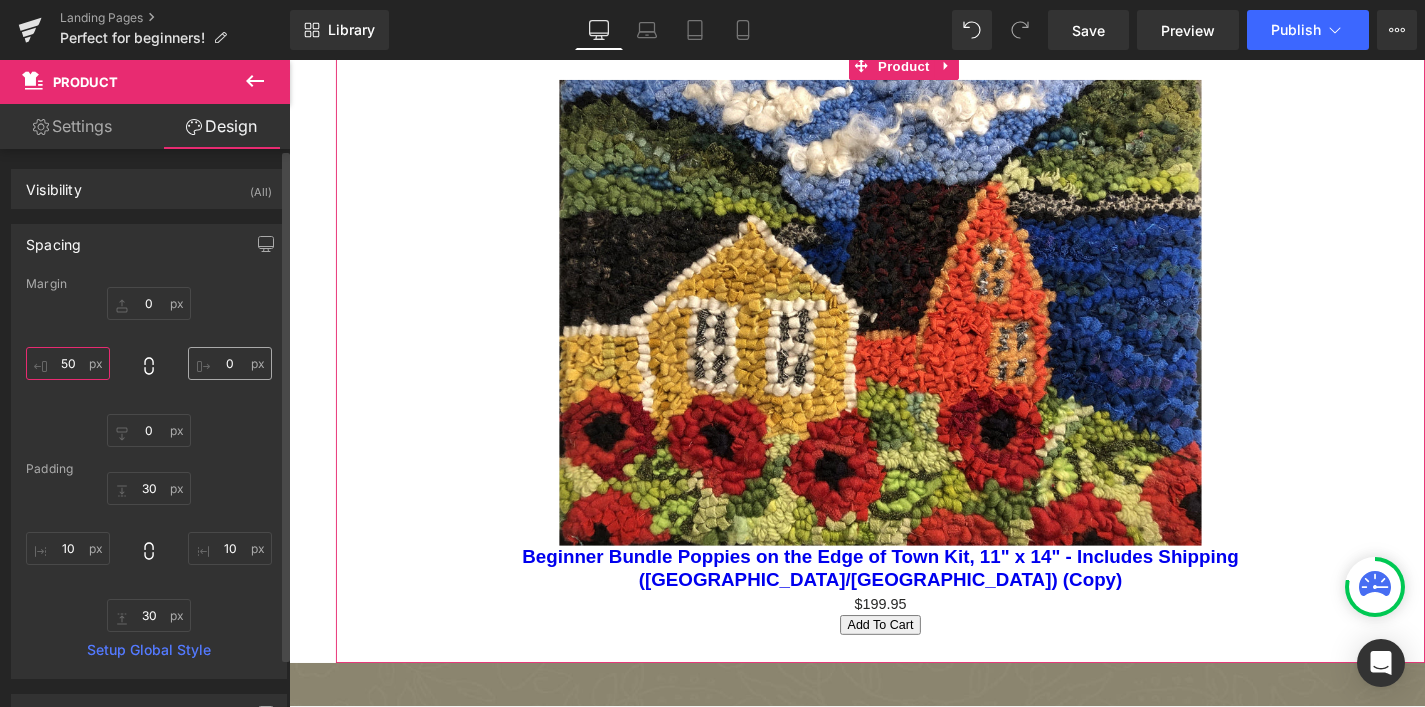 type on "50" 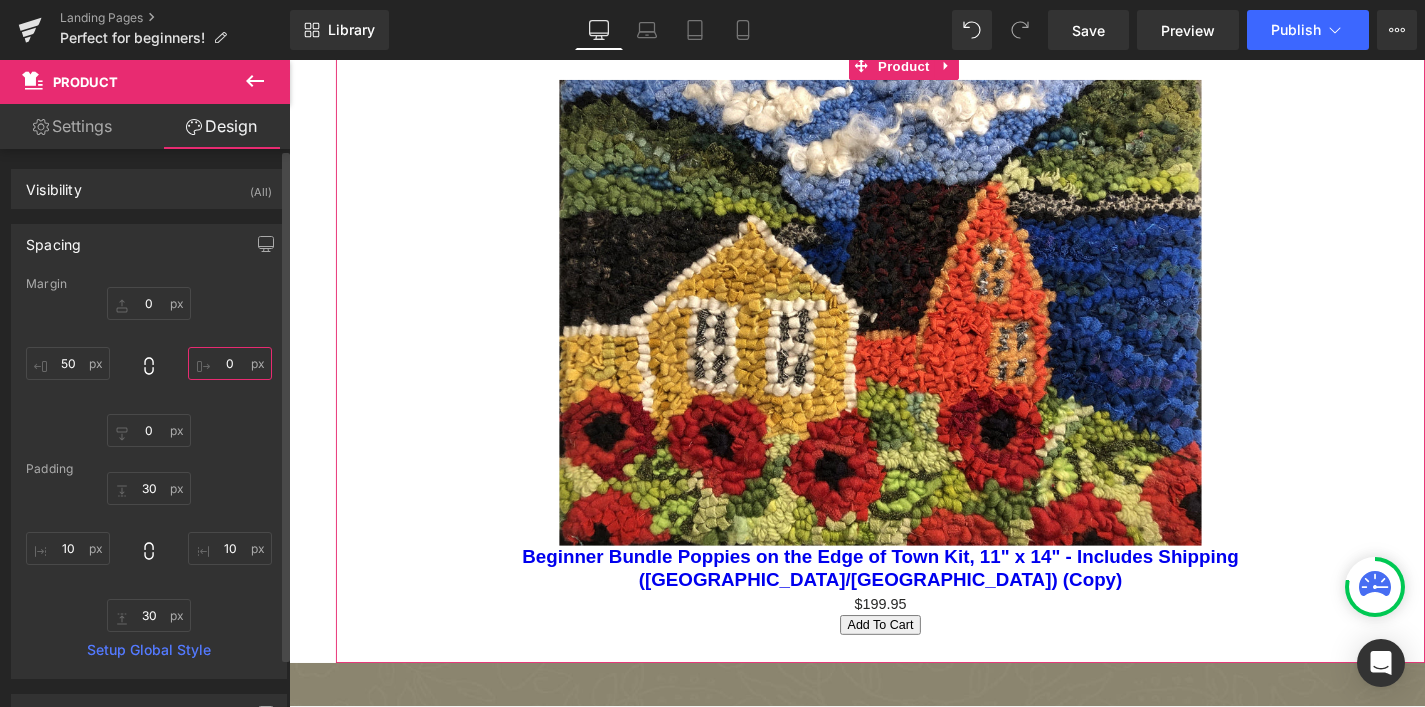 click on "0" at bounding box center (230, 363) 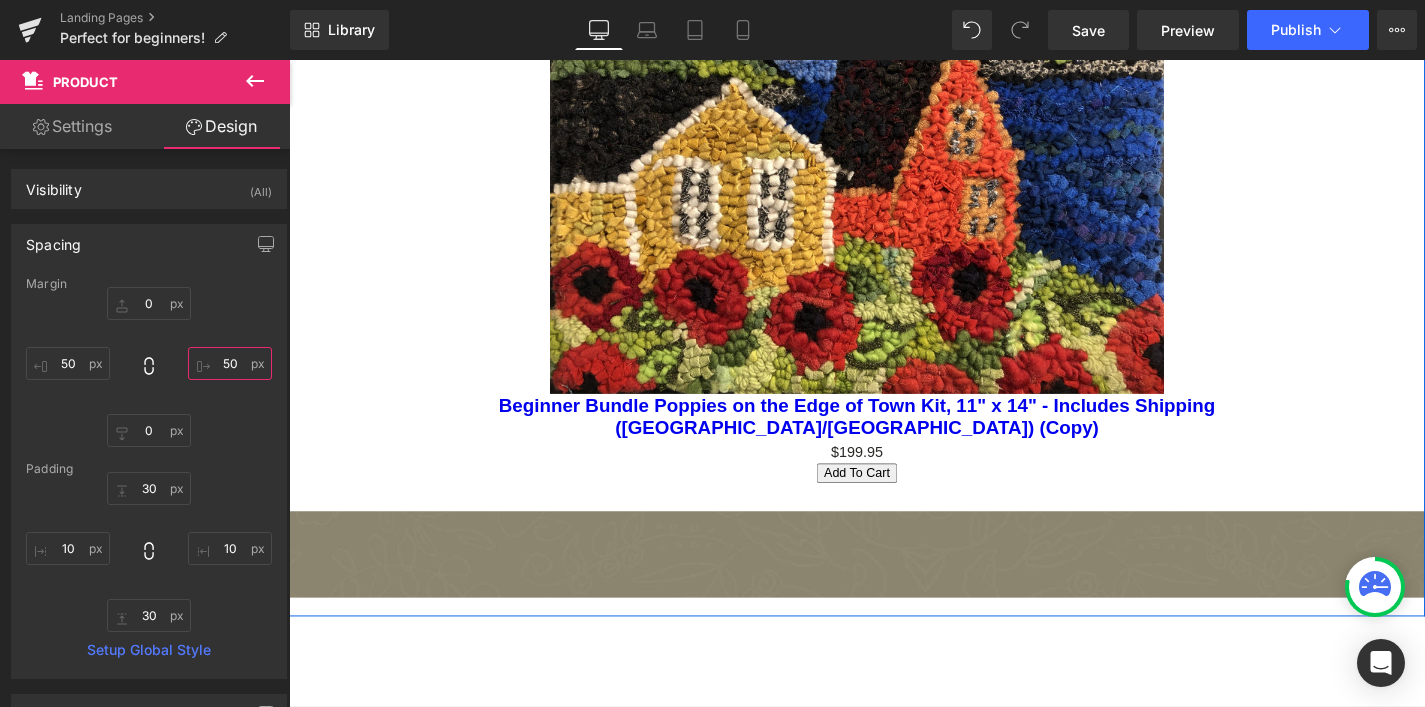 scroll, scrollTop: 2413, scrollLeft: 0, axis: vertical 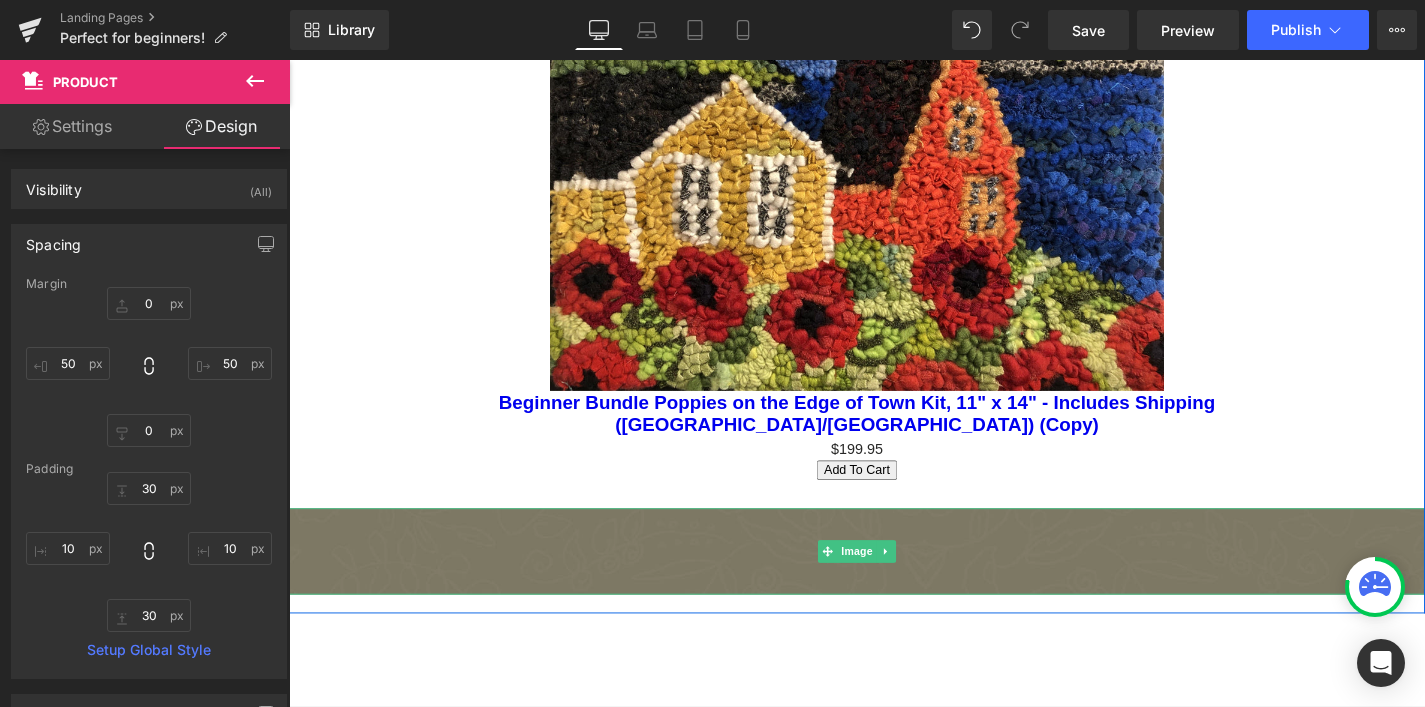 click at bounding box center (894, 583) 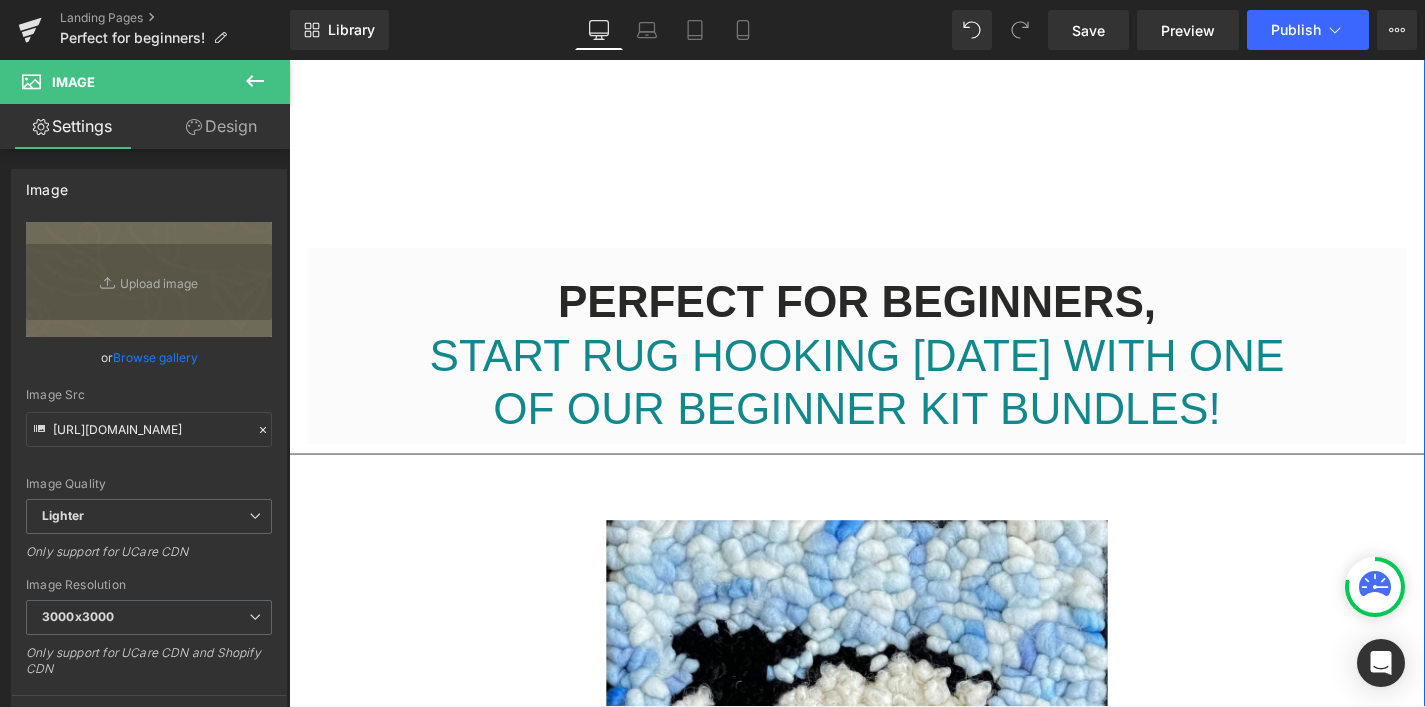 scroll, scrollTop: 758, scrollLeft: 0, axis: vertical 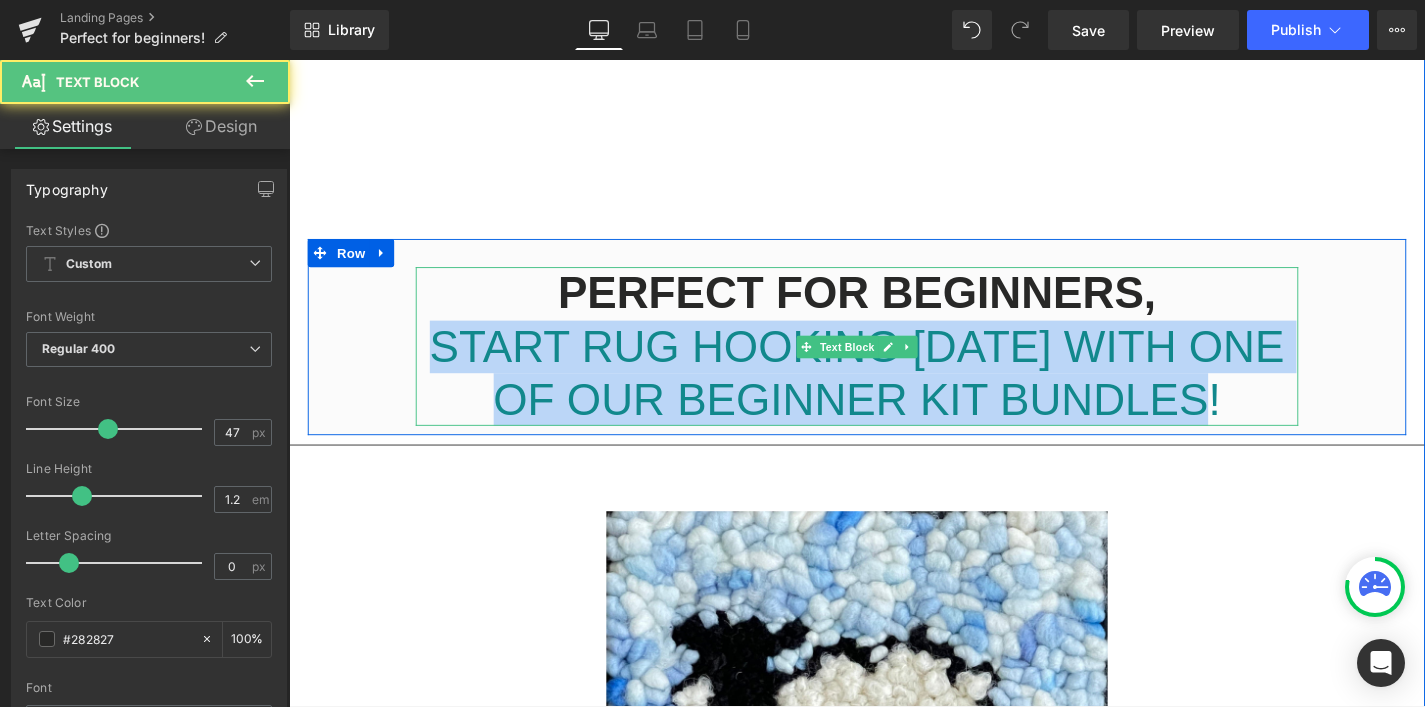 drag, startPoint x: 676, startPoint y: 387, endPoint x: 1294, endPoint y: 404, distance: 618.23376 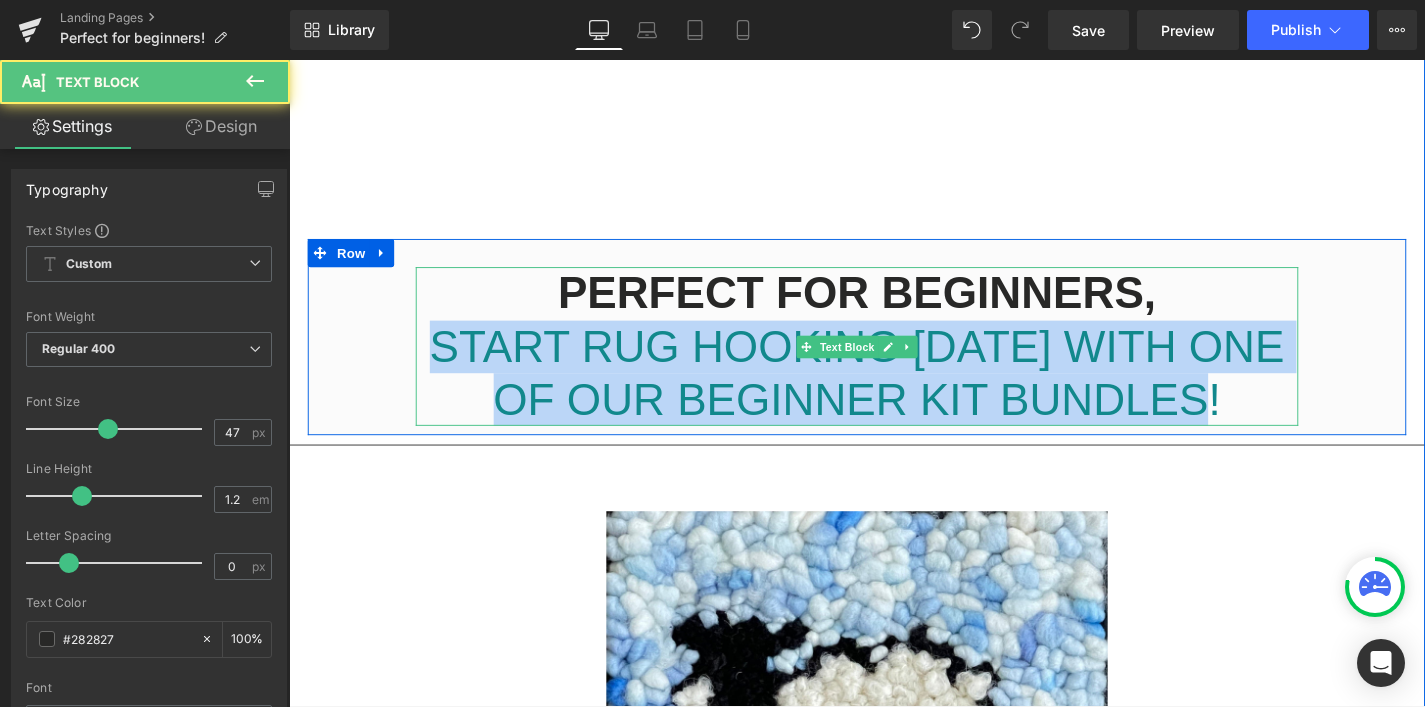 click on "START RUG HOOKING [DATE] WITH ONE OF OUR BEGINNER KIT BUNDLES!" at bounding box center [894, 394] 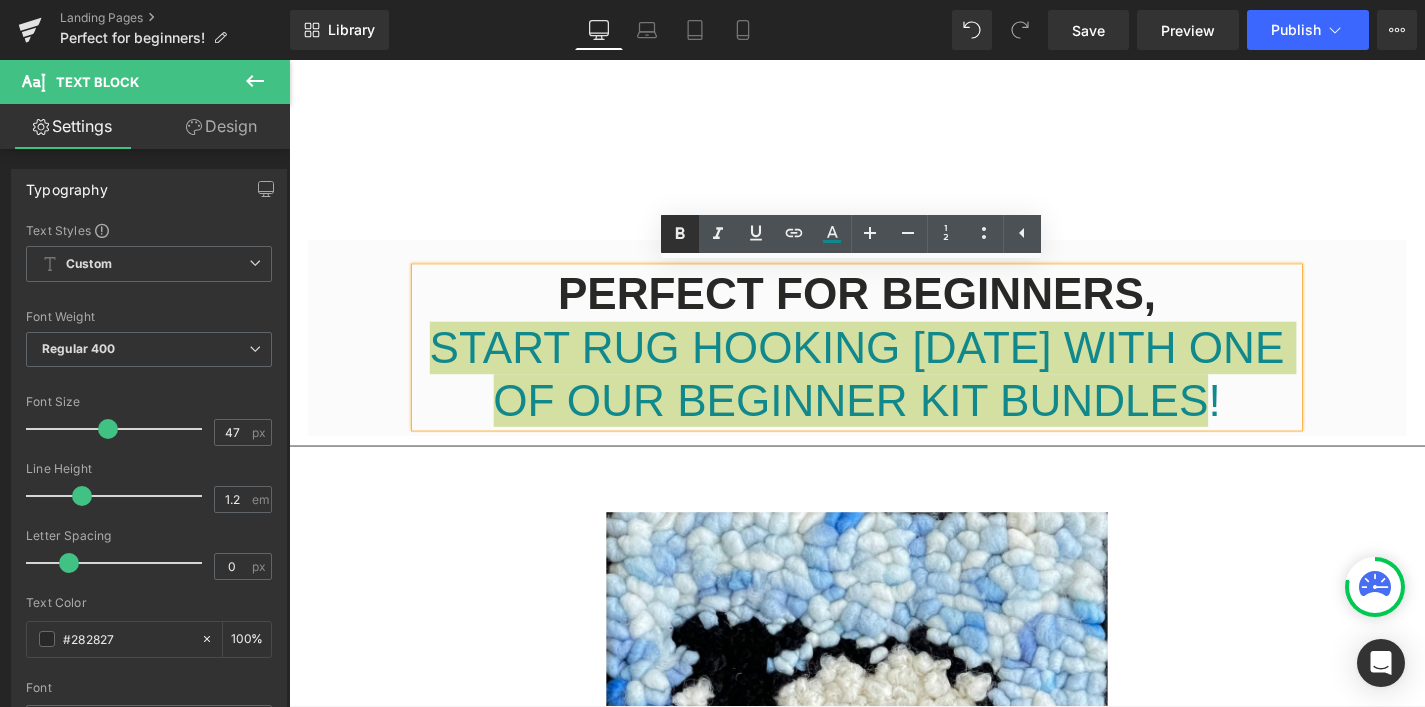 click 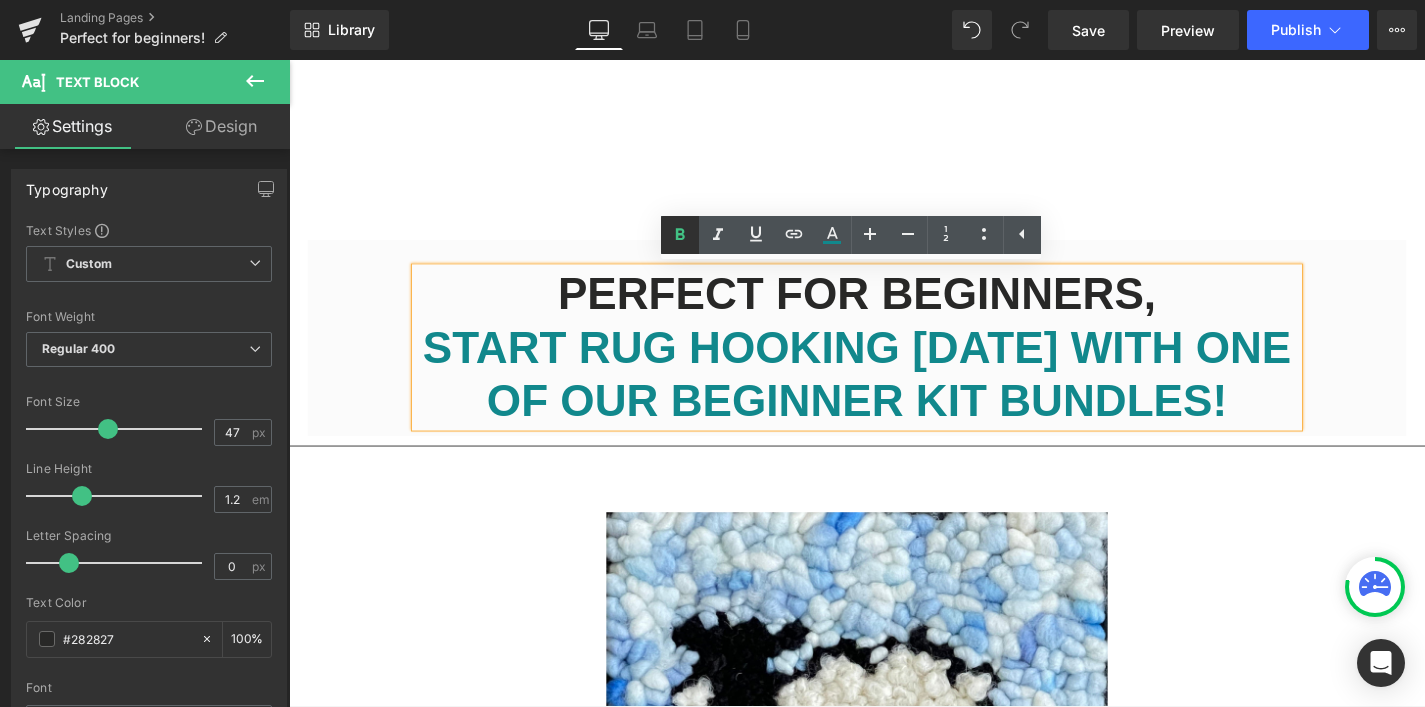 scroll, scrollTop: 758, scrollLeft: 0, axis: vertical 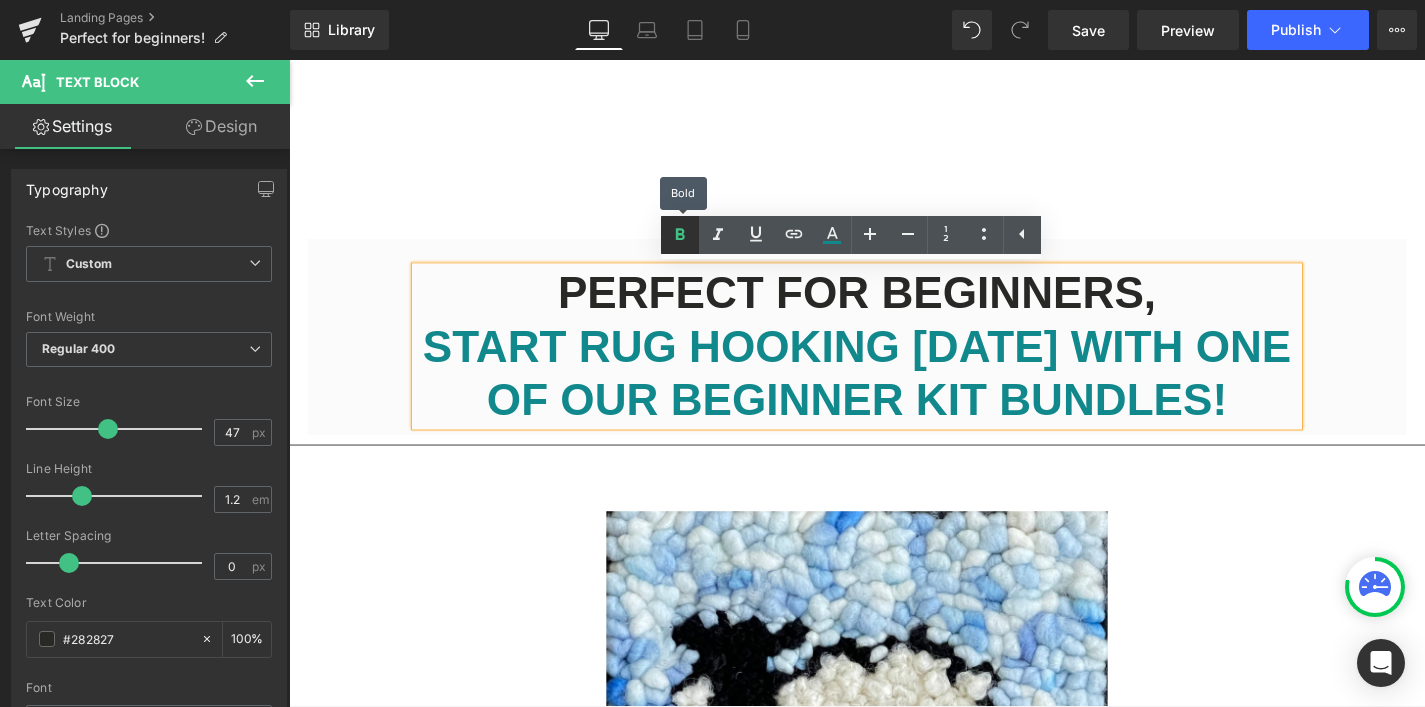 click at bounding box center (680, 235) 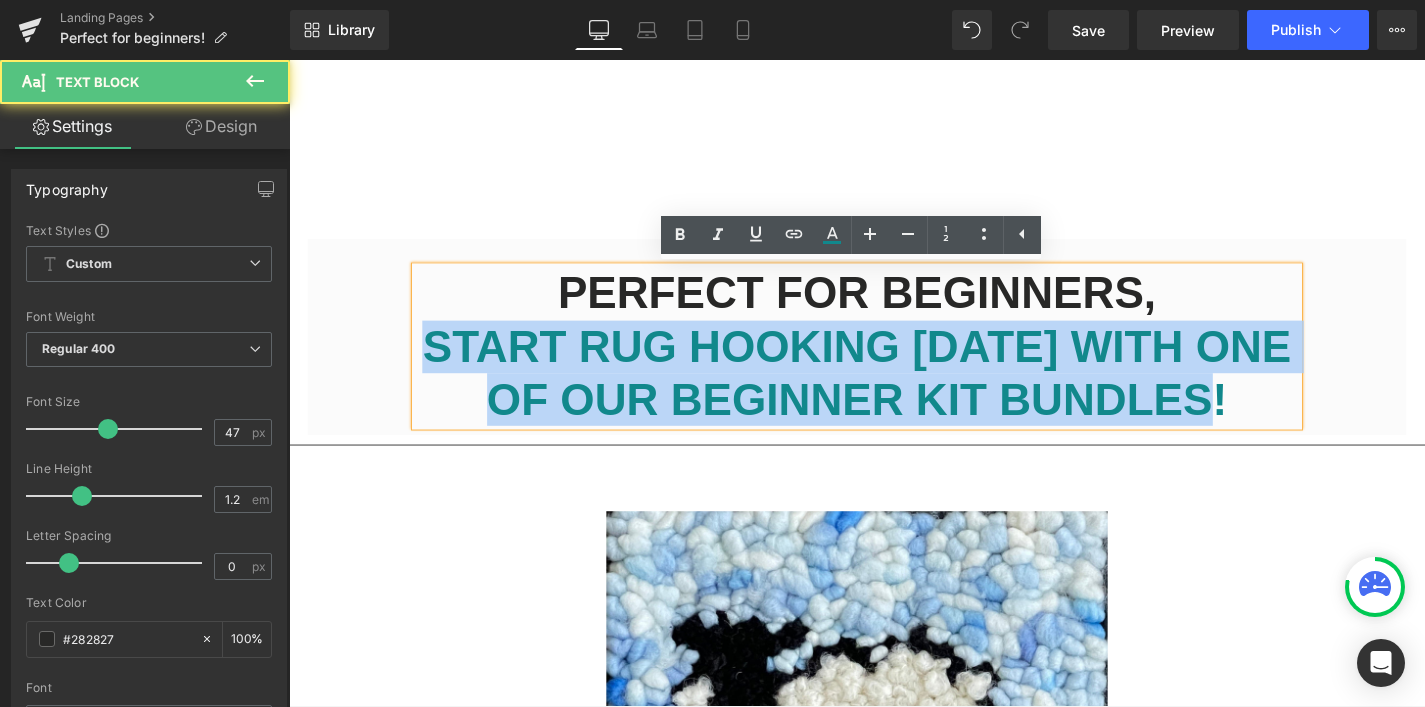 drag, startPoint x: 455, startPoint y: 359, endPoint x: 1289, endPoint y: 410, distance: 835.5579 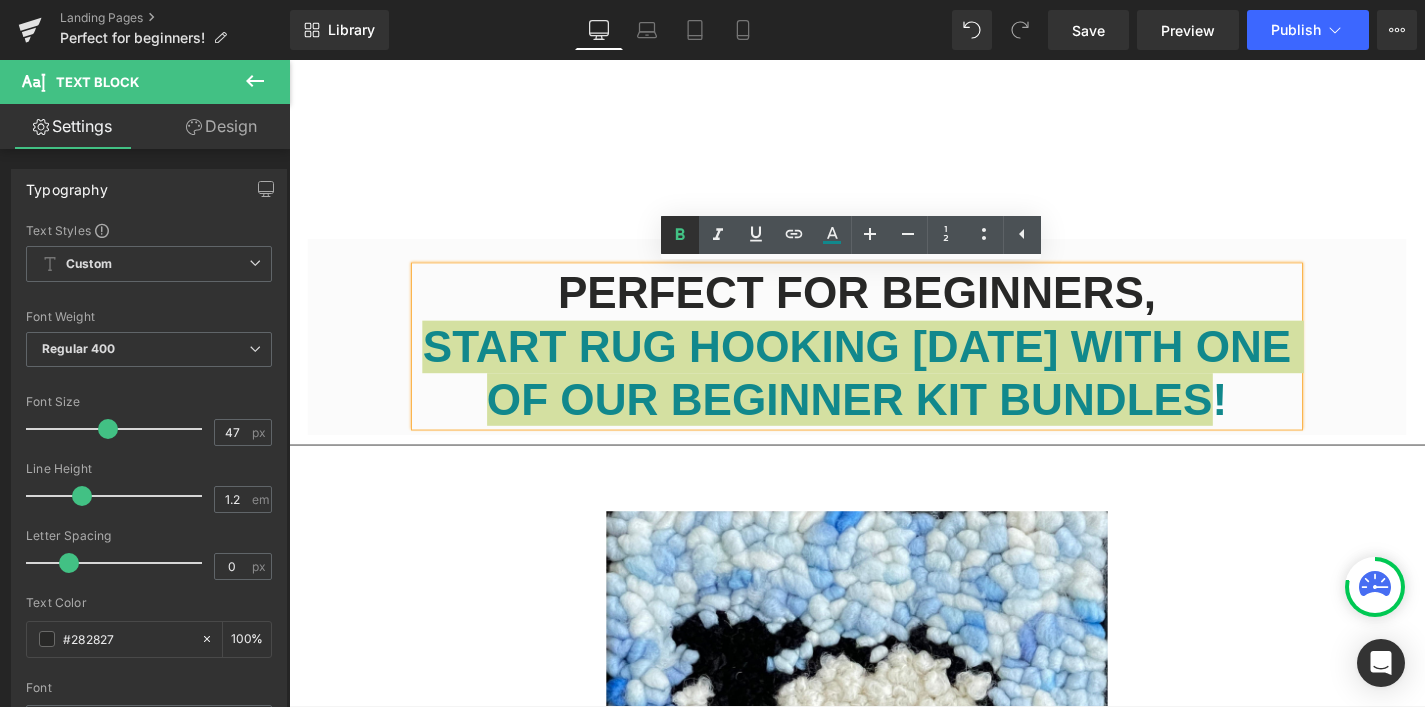 click 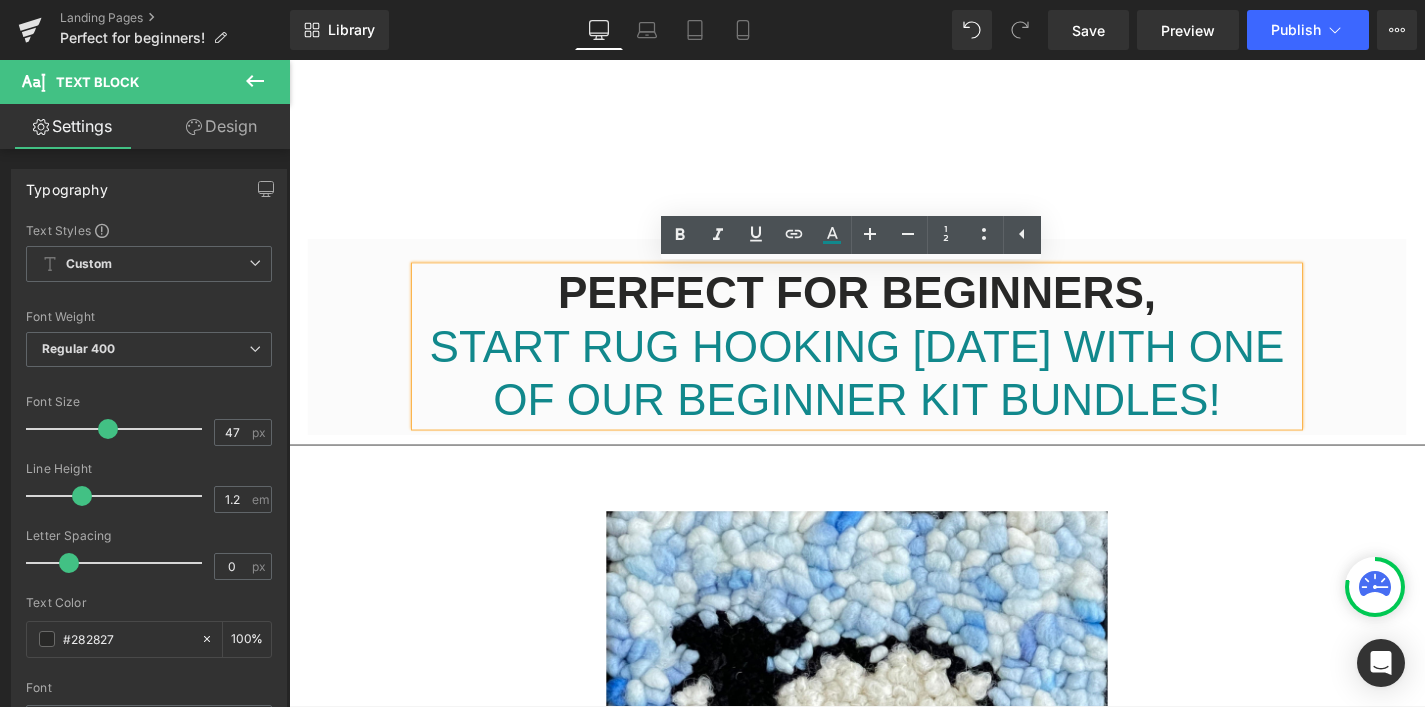 click on "START RUG HOOKING [DATE] WITH ONE OF OUR BEGINNER KIT BUNDLES!" at bounding box center [894, 393] 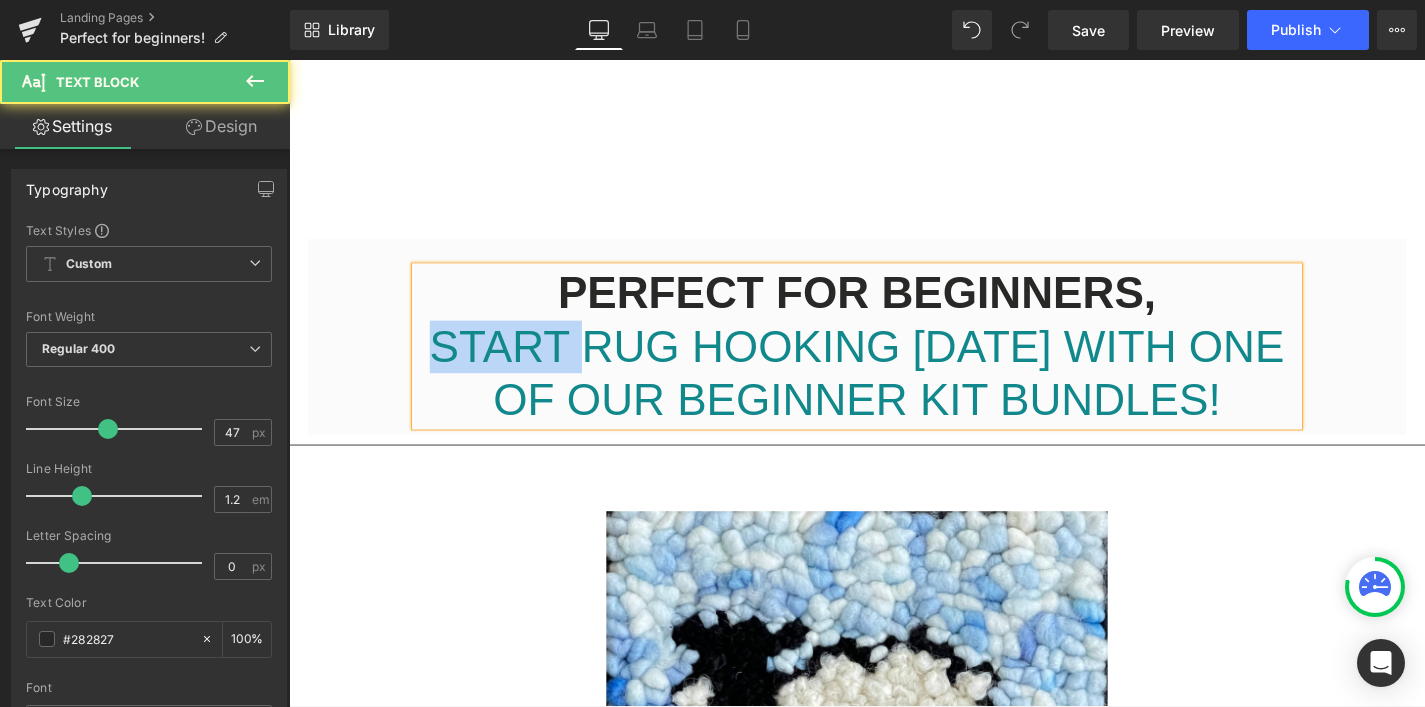 drag, startPoint x: 473, startPoint y: 364, endPoint x: 608, endPoint y: 369, distance: 135.09256 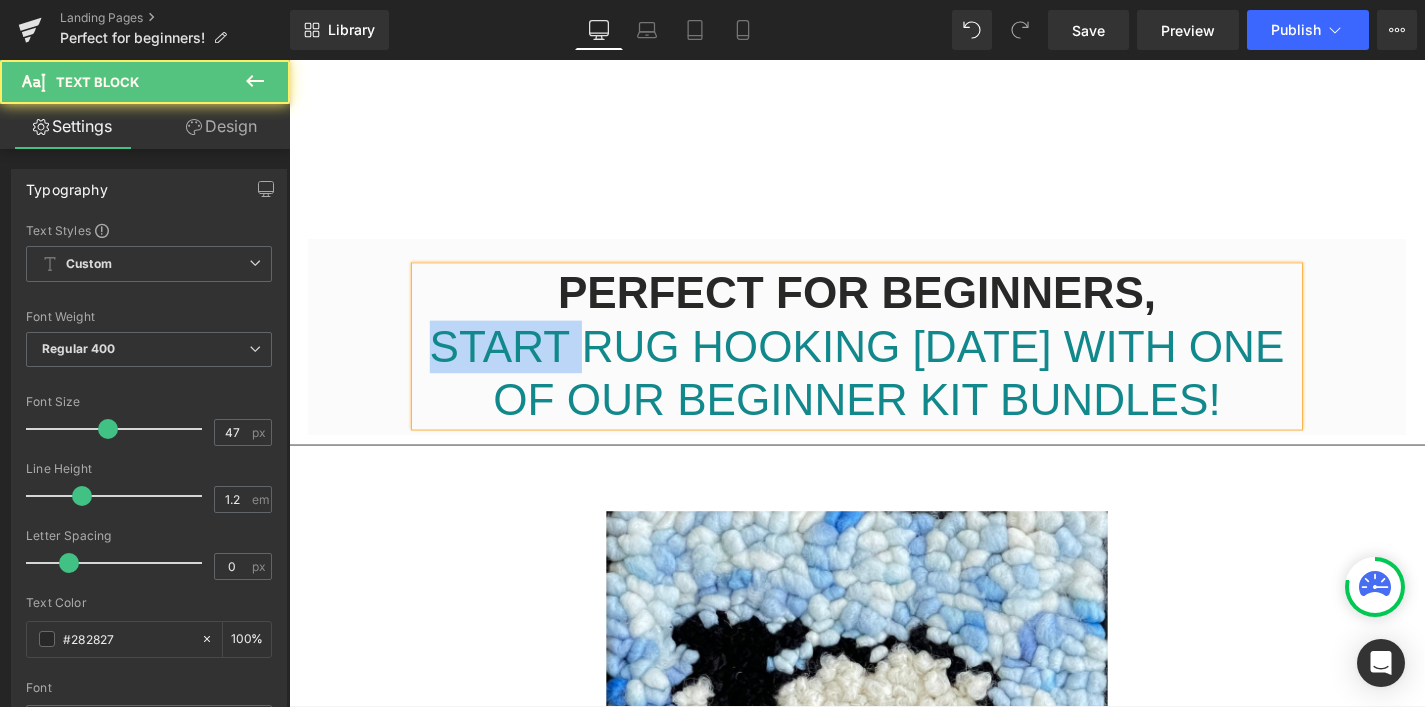 click on "START RUG HOOKING [DATE] WITH ONE" at bounding box center [894, 365] 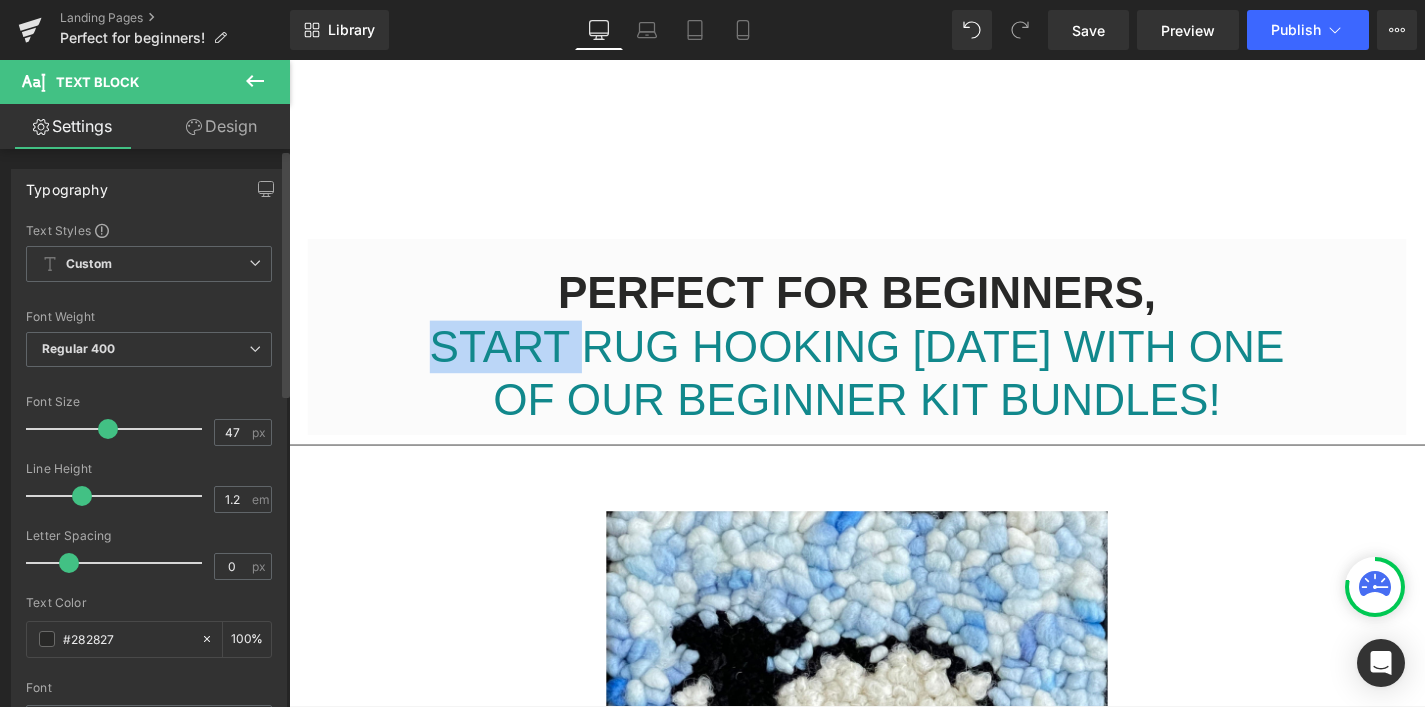 scroll, scrollTop: 708, scrollLeft: 0, axis: vertical 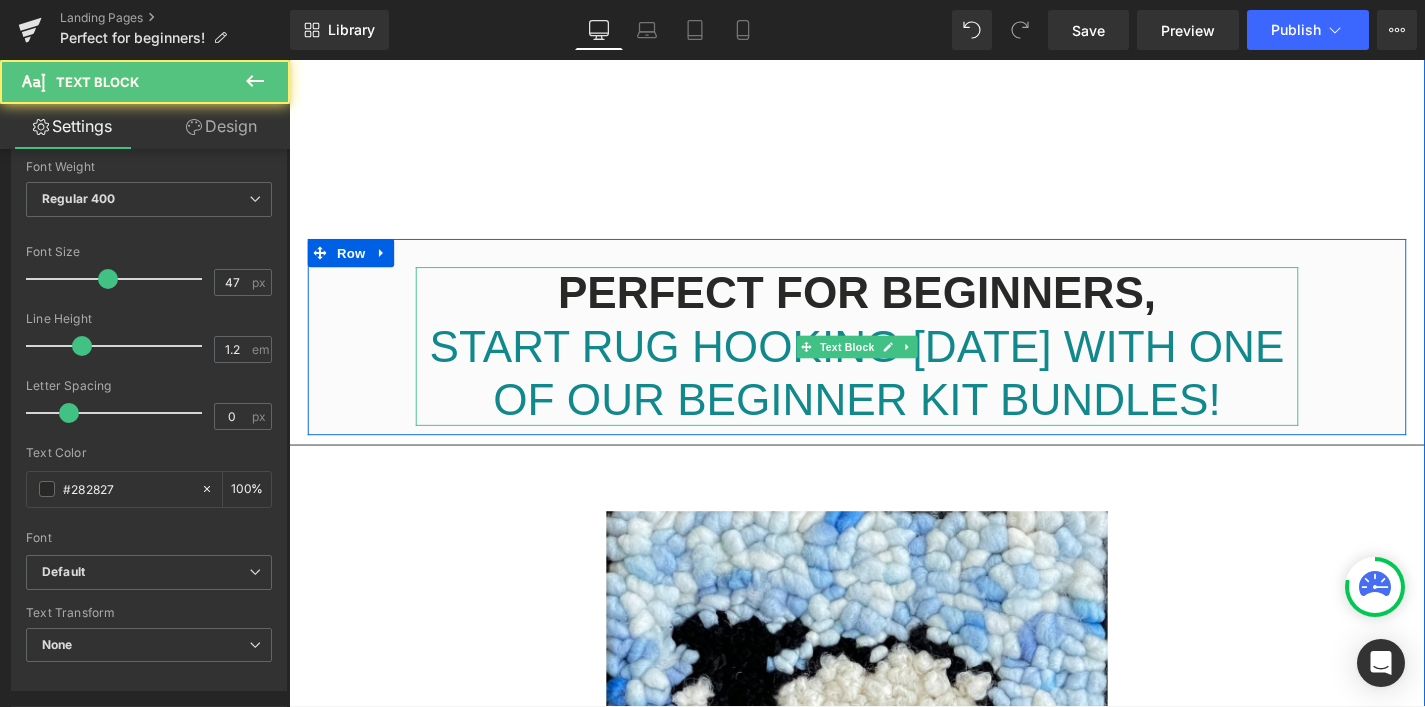 click on "OF OUR BEGINNER KIT BUNDLES!" at bounding box center (894, 421) 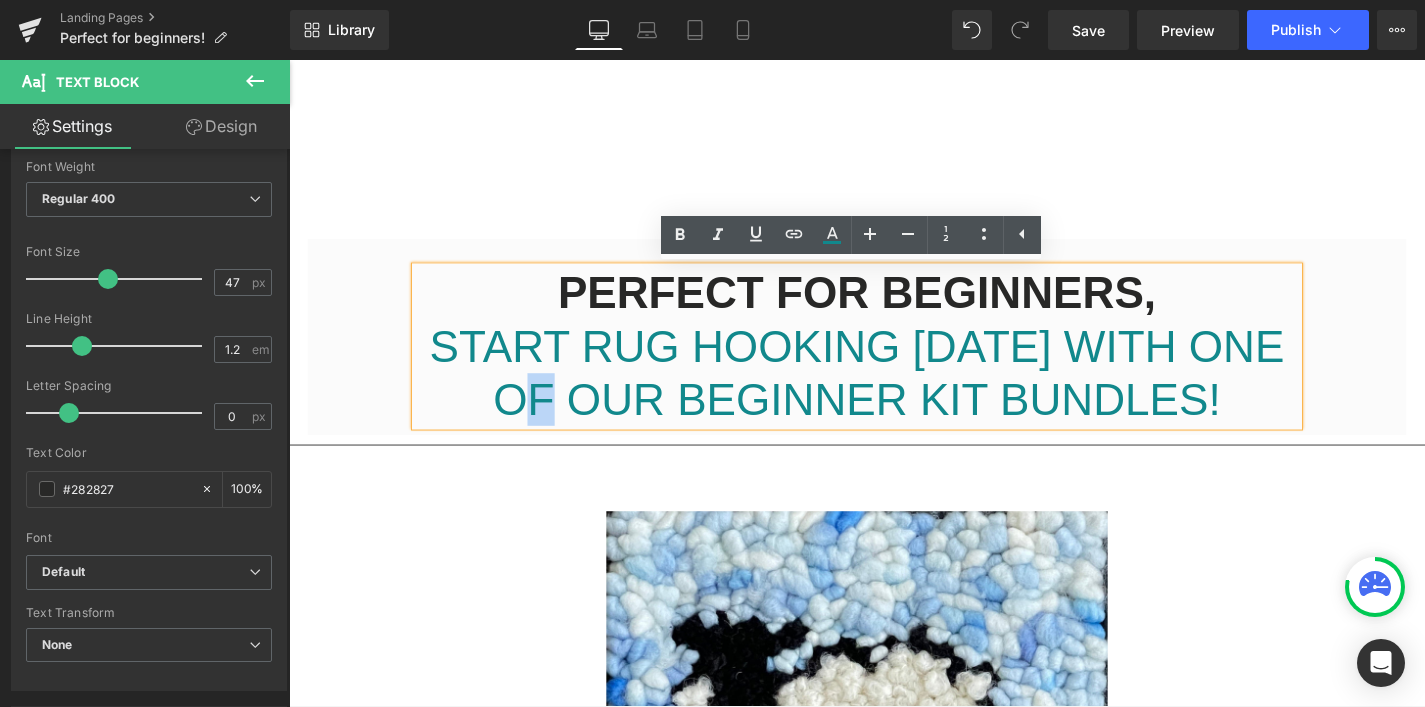 drag, startPoint x: 570, startPoint y: 423, endPoint x: 599, endPoint y: 423, distance: 29 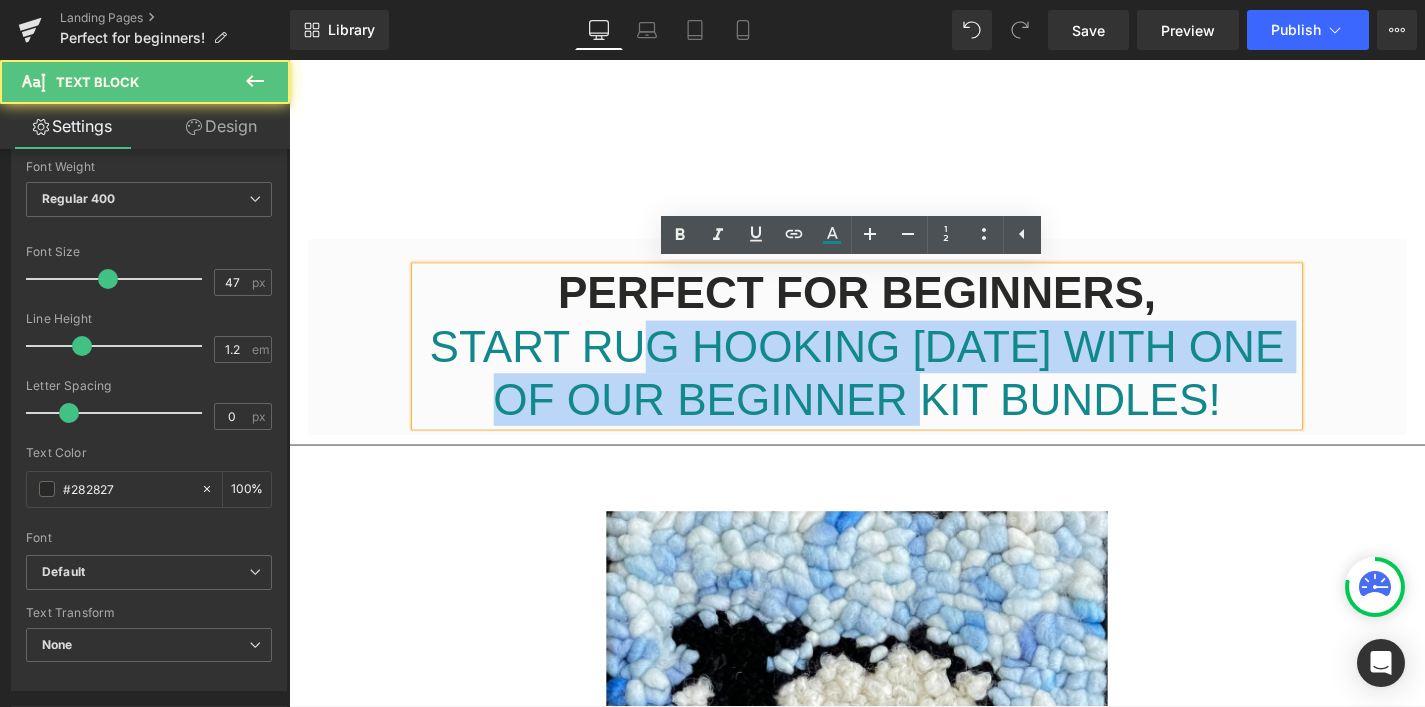 drag, startPoint x: 688, startPoint y: 398, endPoint x: 943, endPoint y: 418, distance: 255.78311 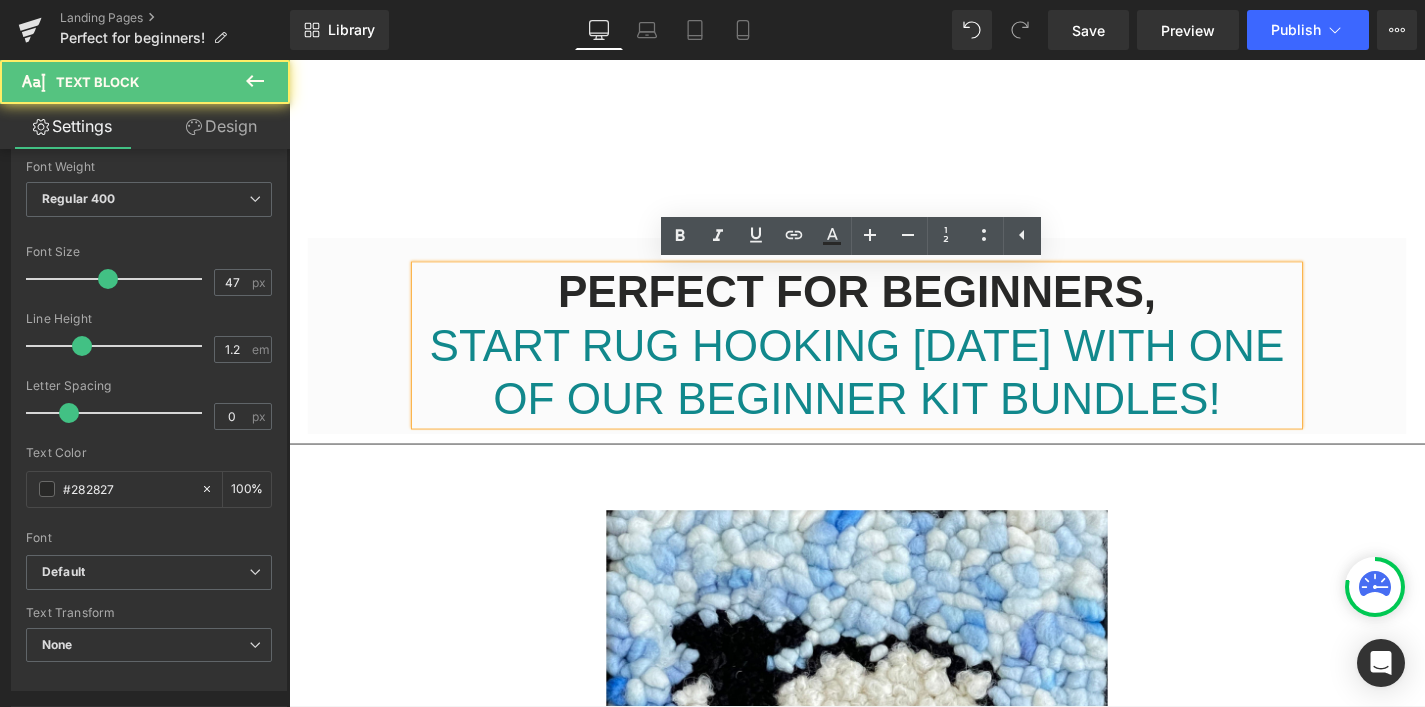 scroll, scrollTop: 756, scrollLeft: 0, axis: vertical 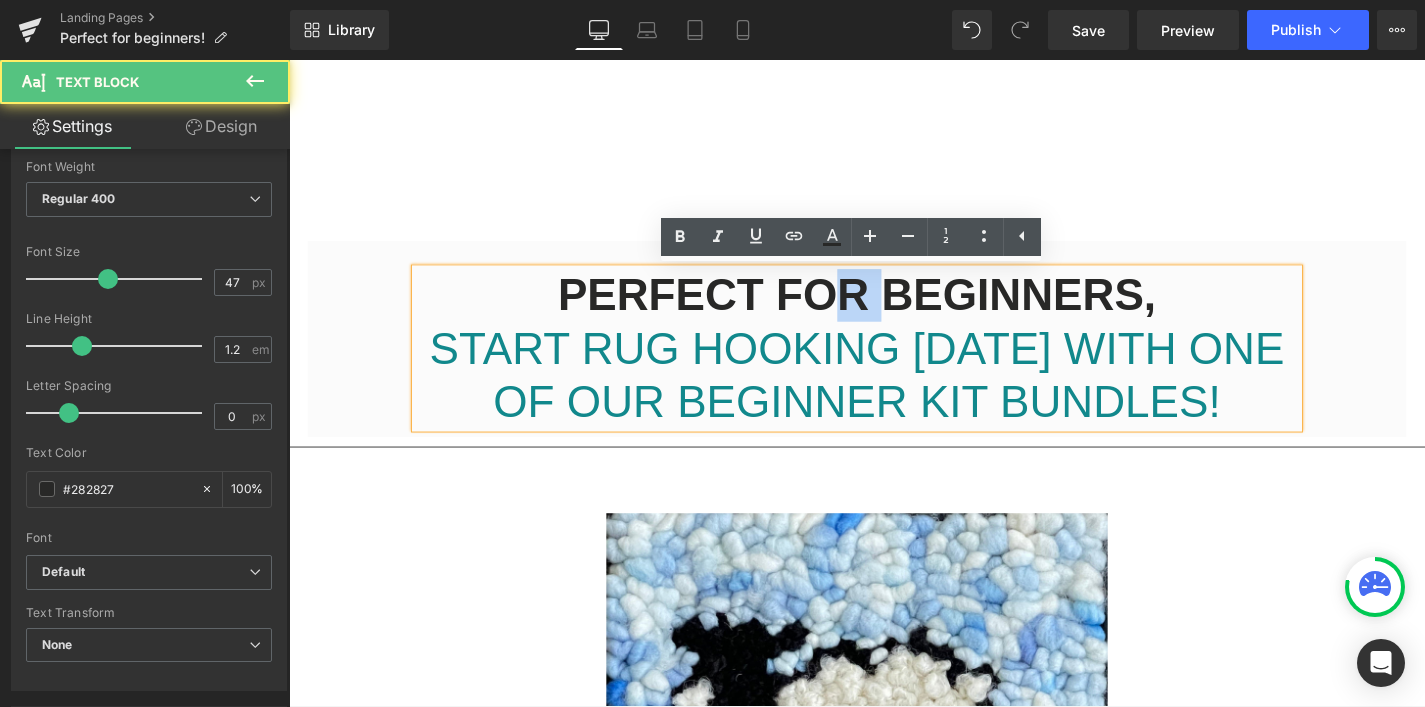 drag, startPoint x: 881, startPoint y: 295, endPoint x: 909, endPoint y: 298, distance: 28.160255 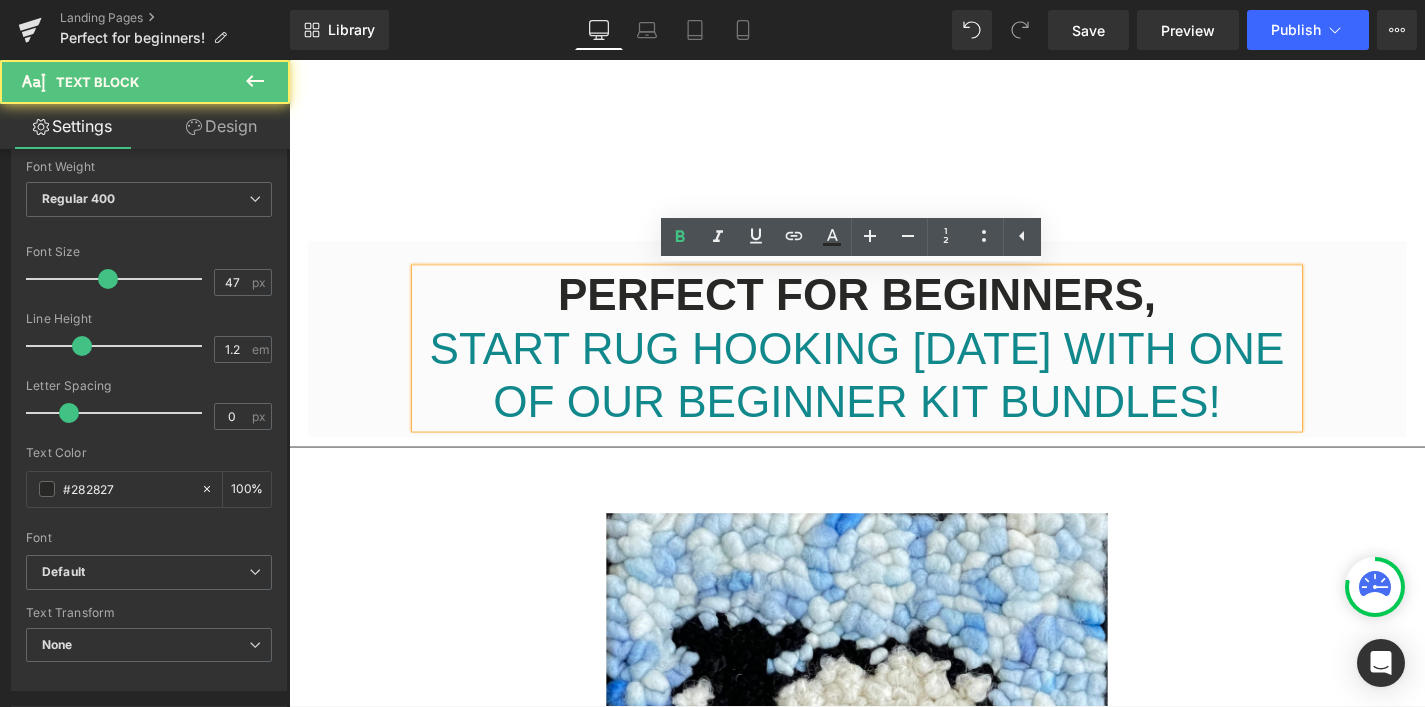click on "OF OUR BEGINNER KIT BUNDLES!" at bounding box center [894, 423] 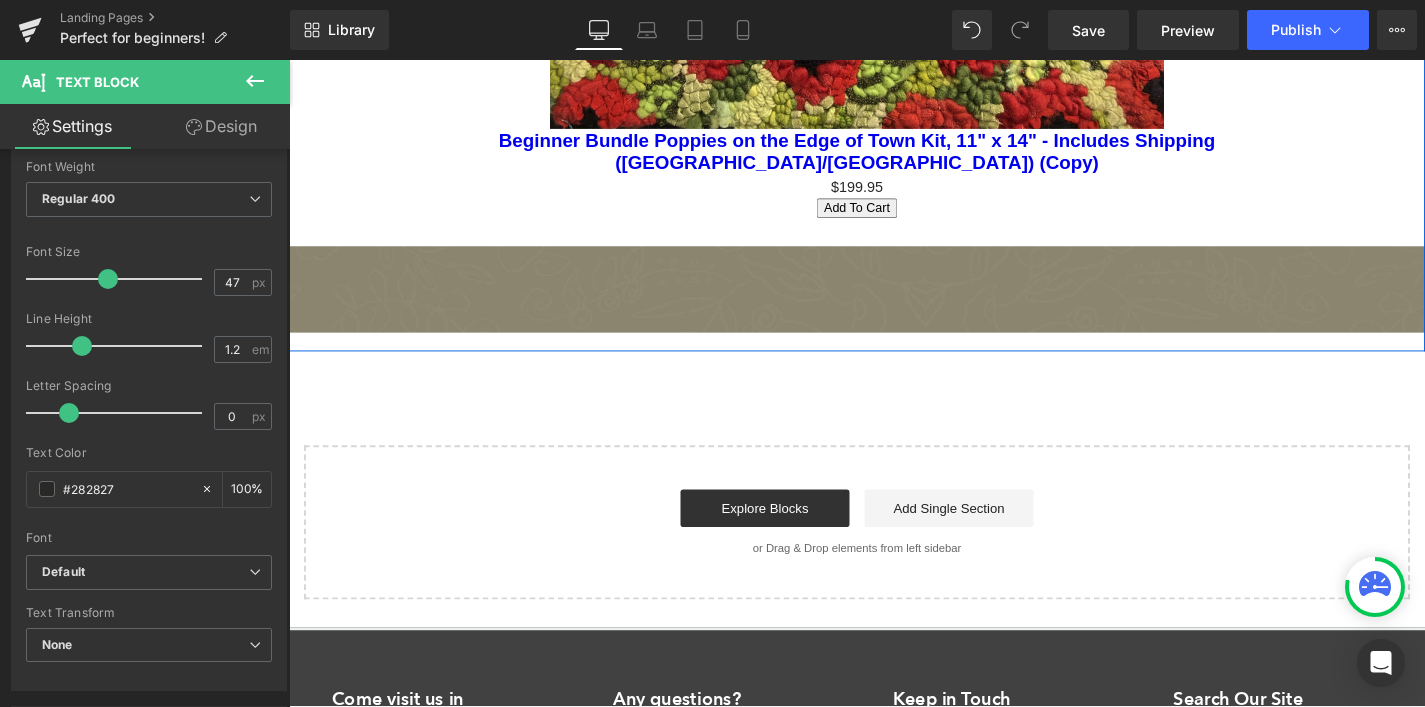 scroll, scrollTop: 2713, scrollLeft: 0, axis: vertical 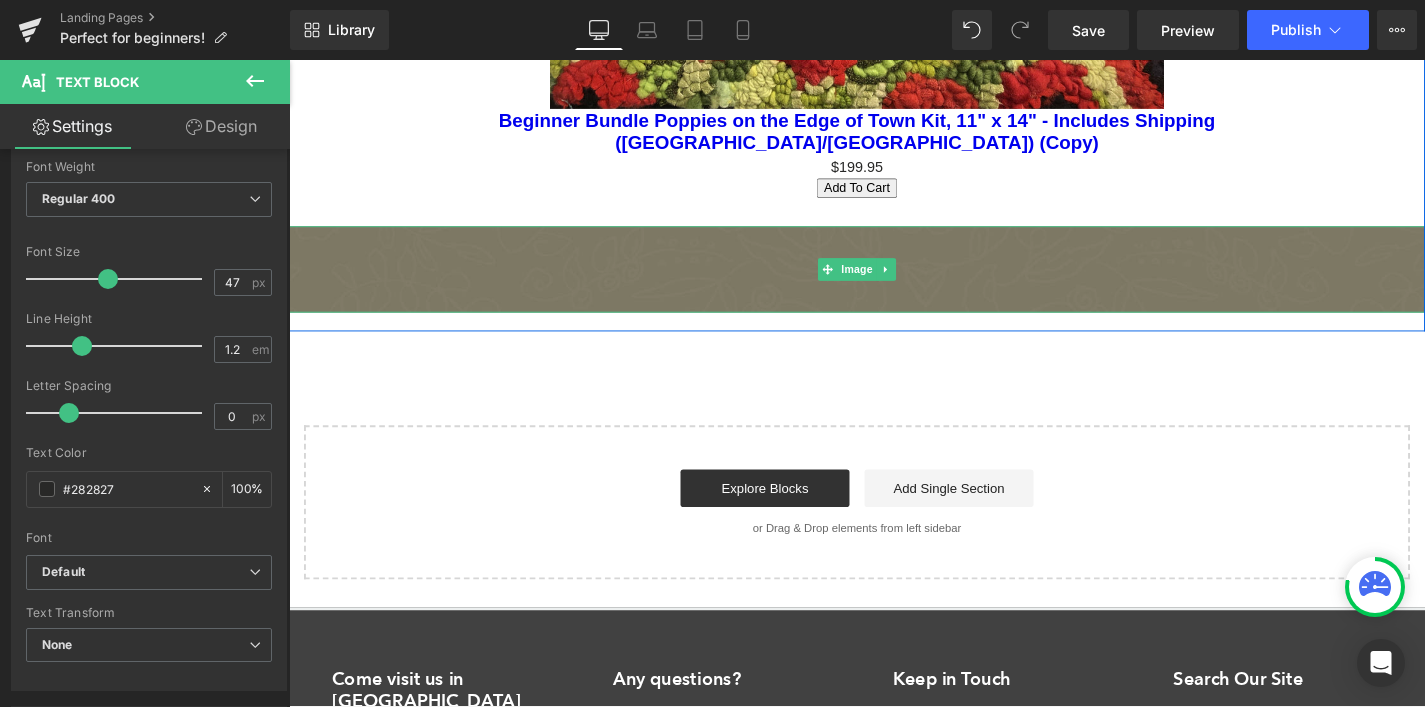 click at bounding box center (894, 283) 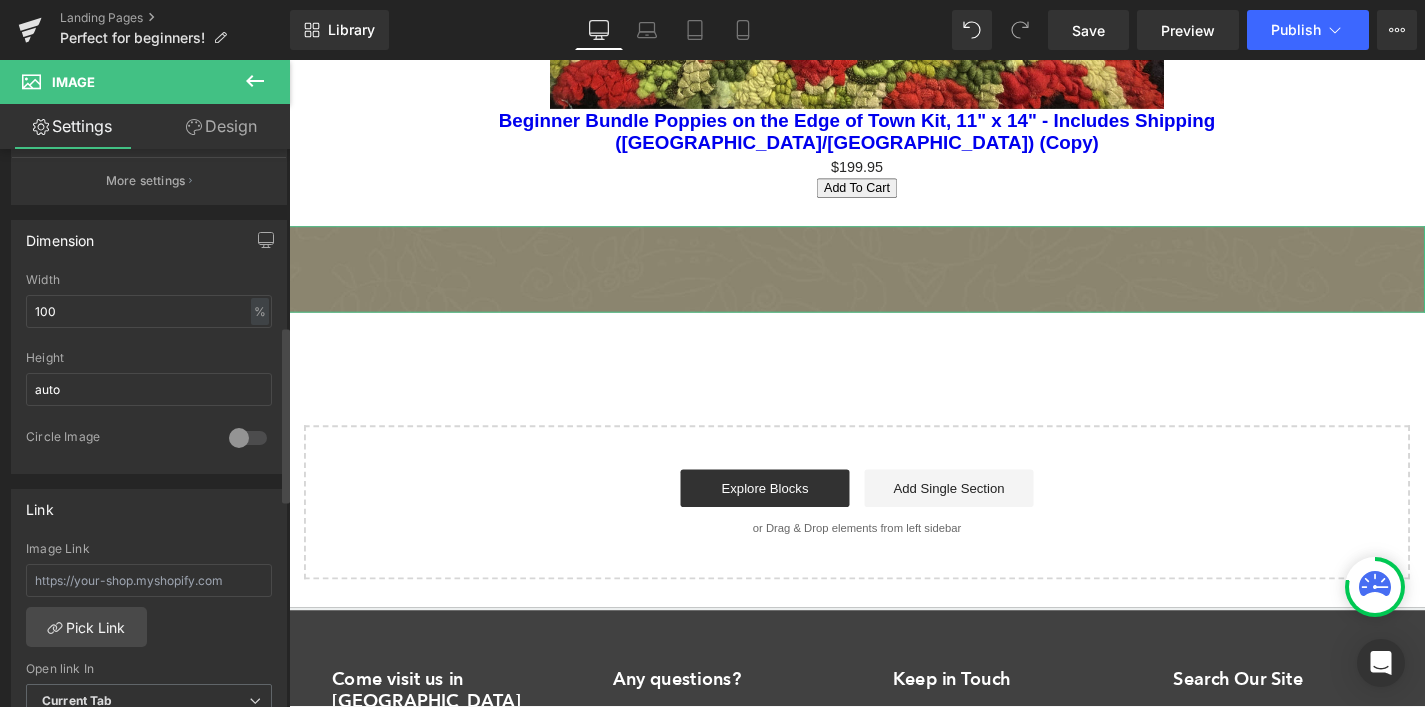 scroll, scrollTop: 0, scrollLeft: 0, axis: both 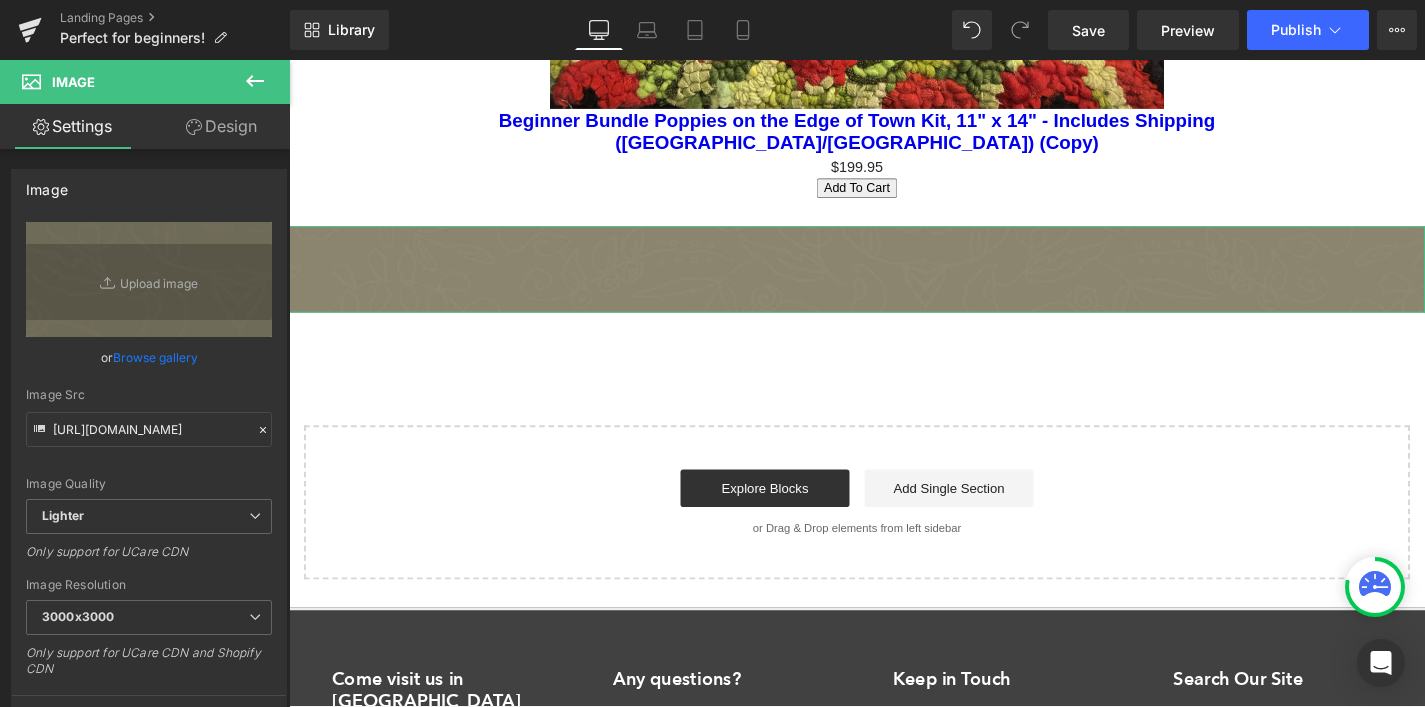 click on "Design" at bounding box center [221, 126] 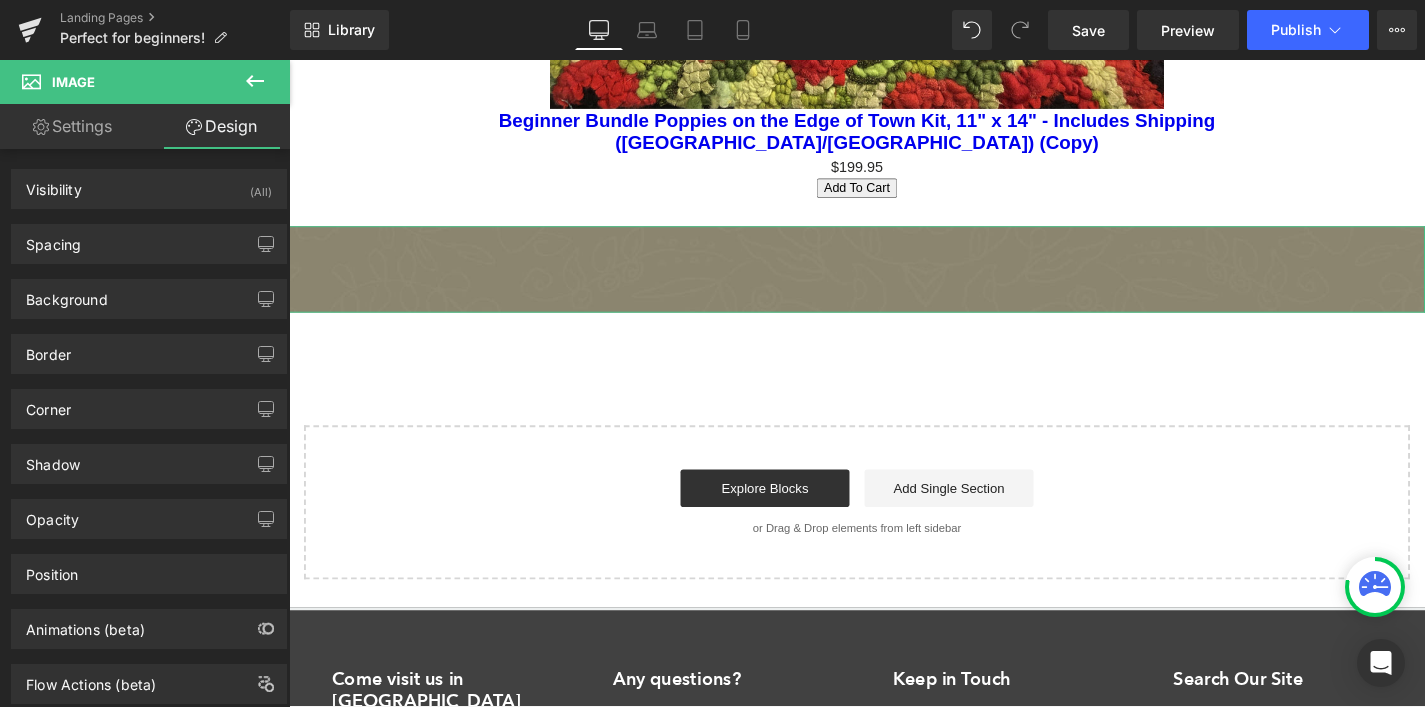 type on "transparent" 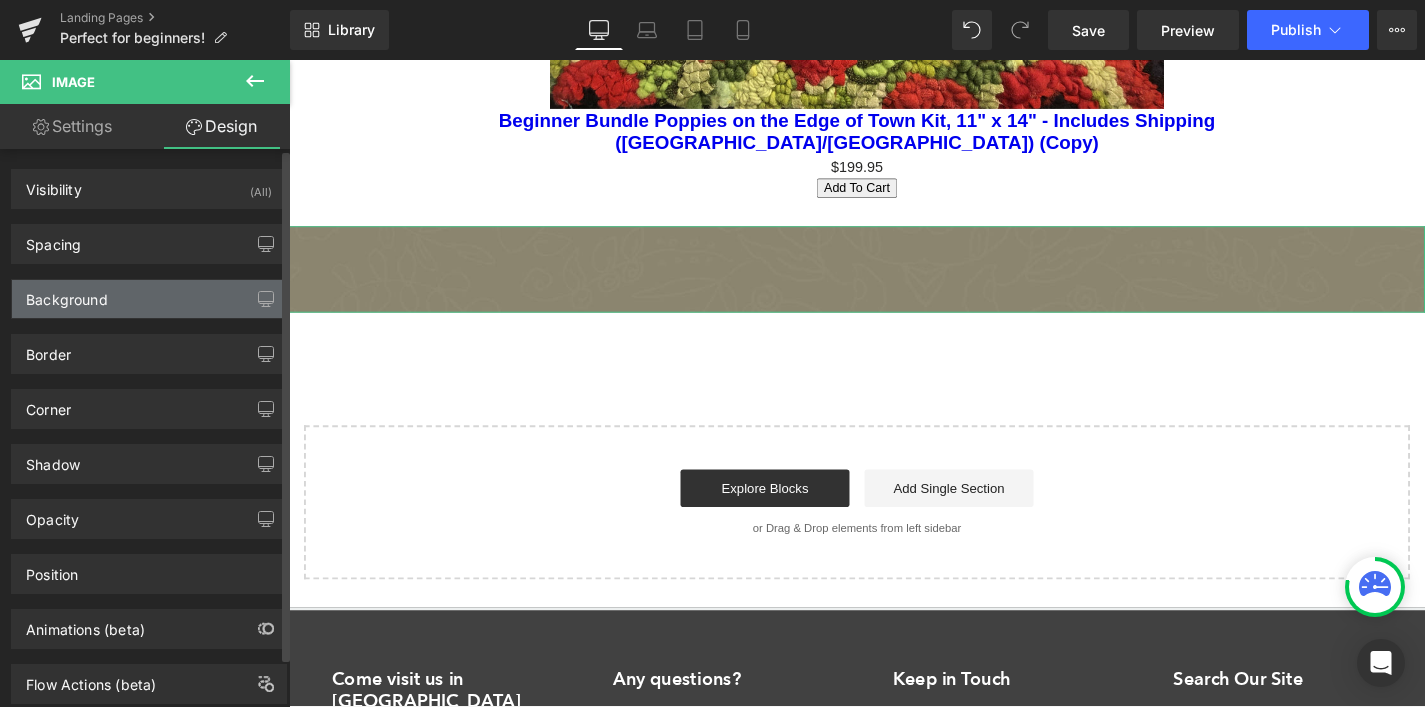 click on "Background" at bounding box center (149, 299) 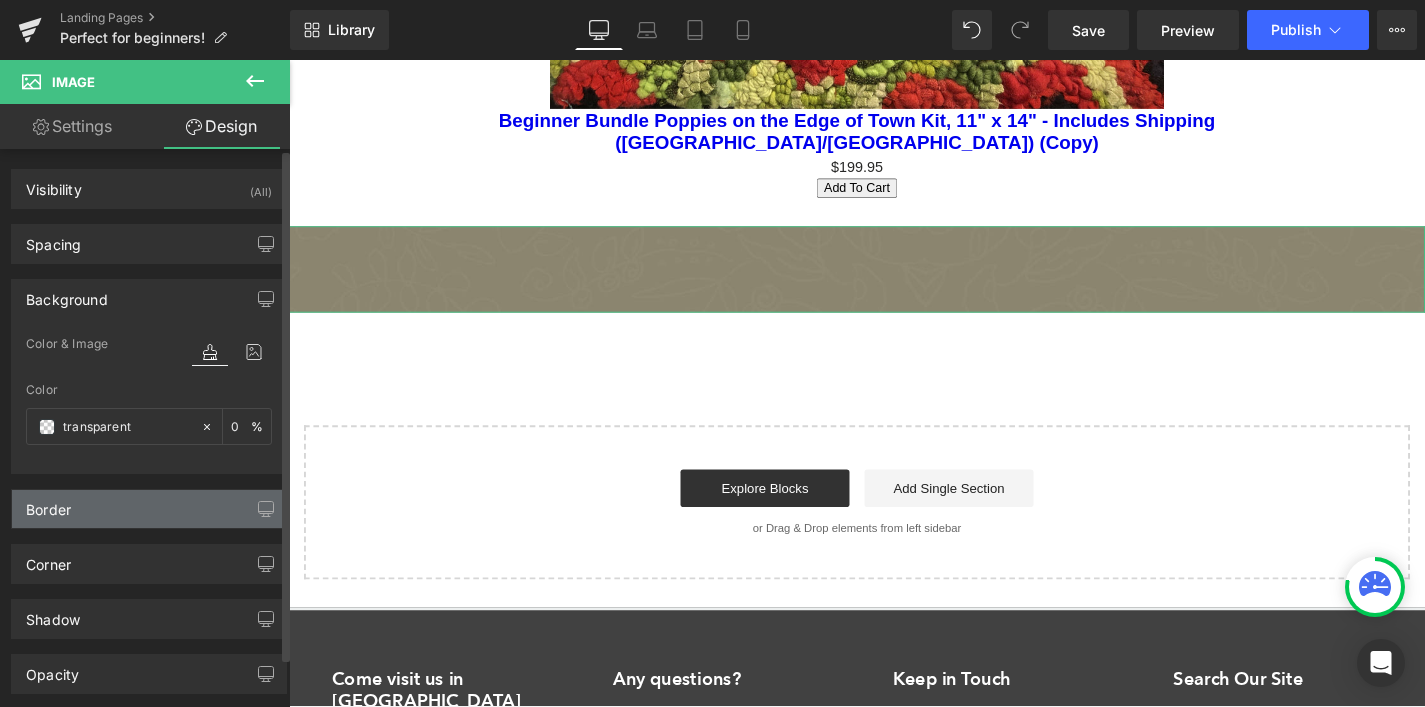 click on "Border" at bounding box center [149, 509] 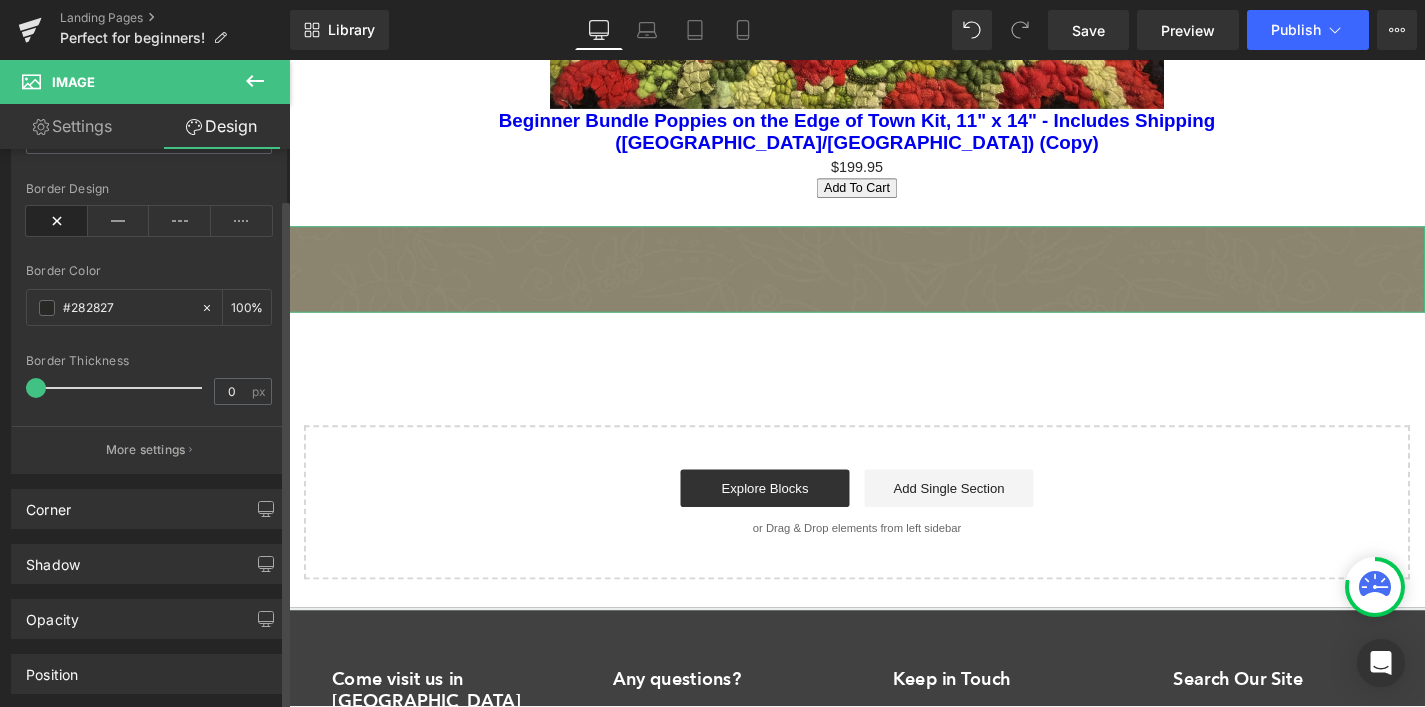 scroll, scrollTop: 602, scrollLeft: 0, axis: vertical 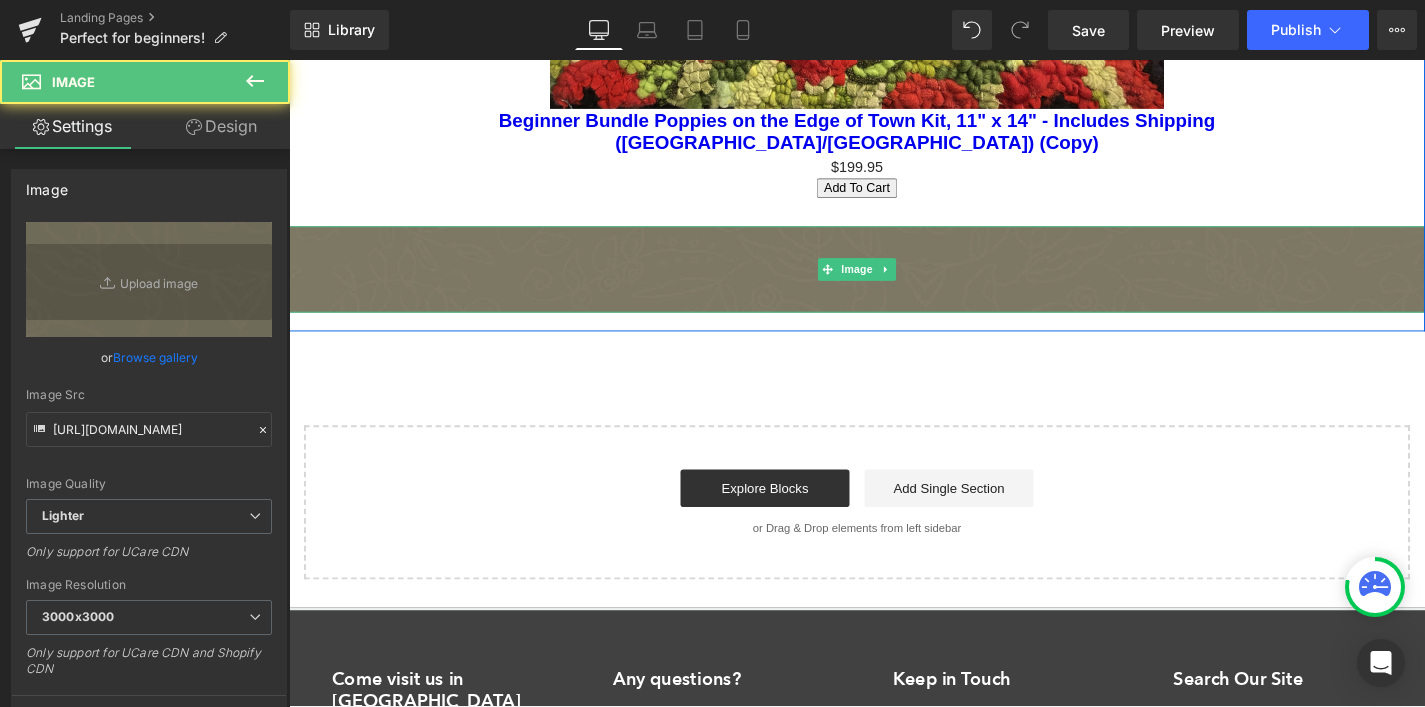 click at bounding box center (894, 283) 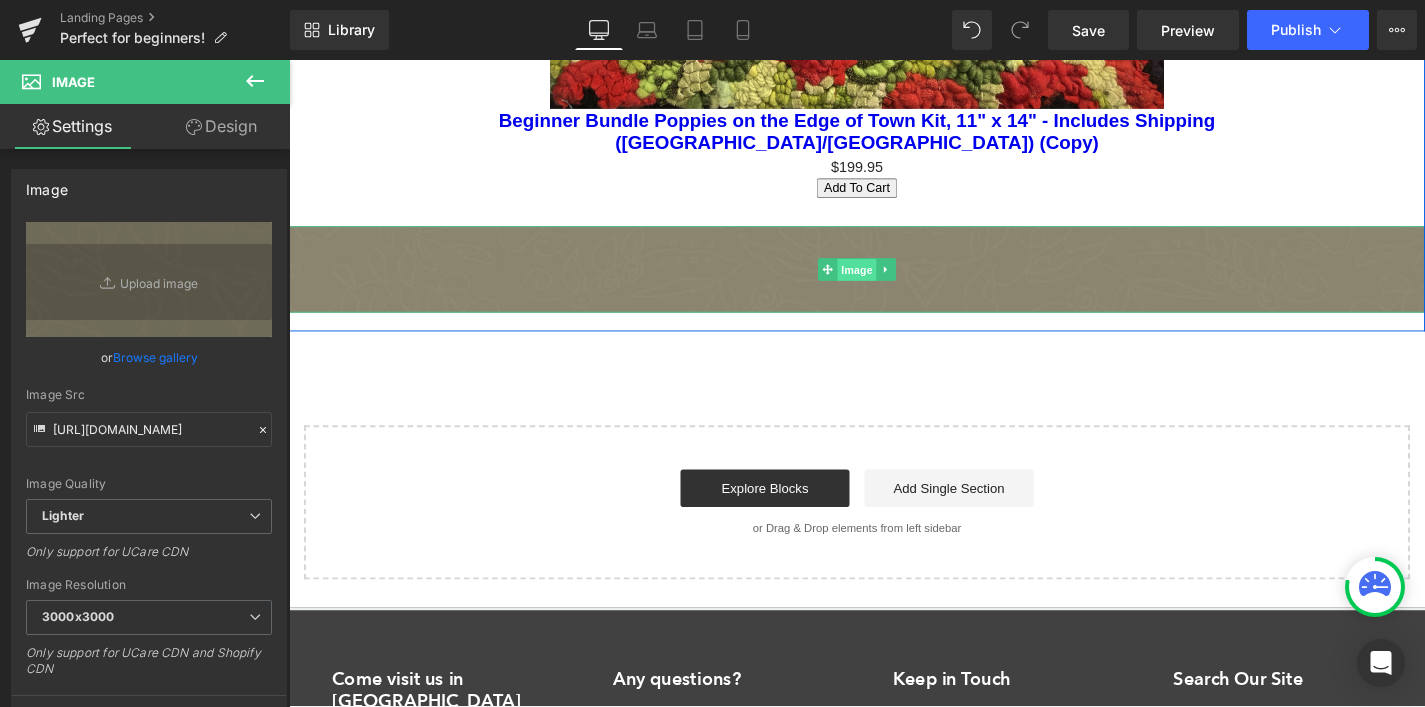 click on "Image" at bounding box center (894, 284) 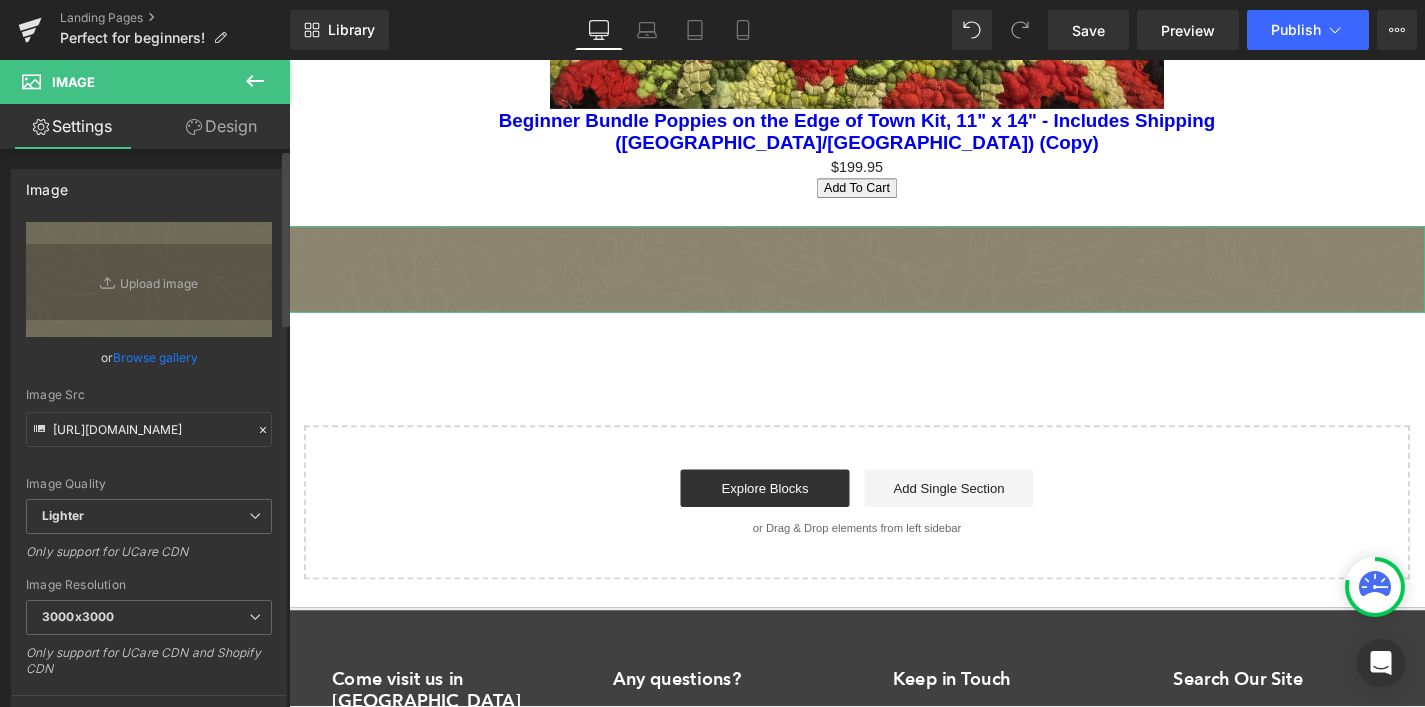 click on "Browse gallery" at bounding box center (155, 357) 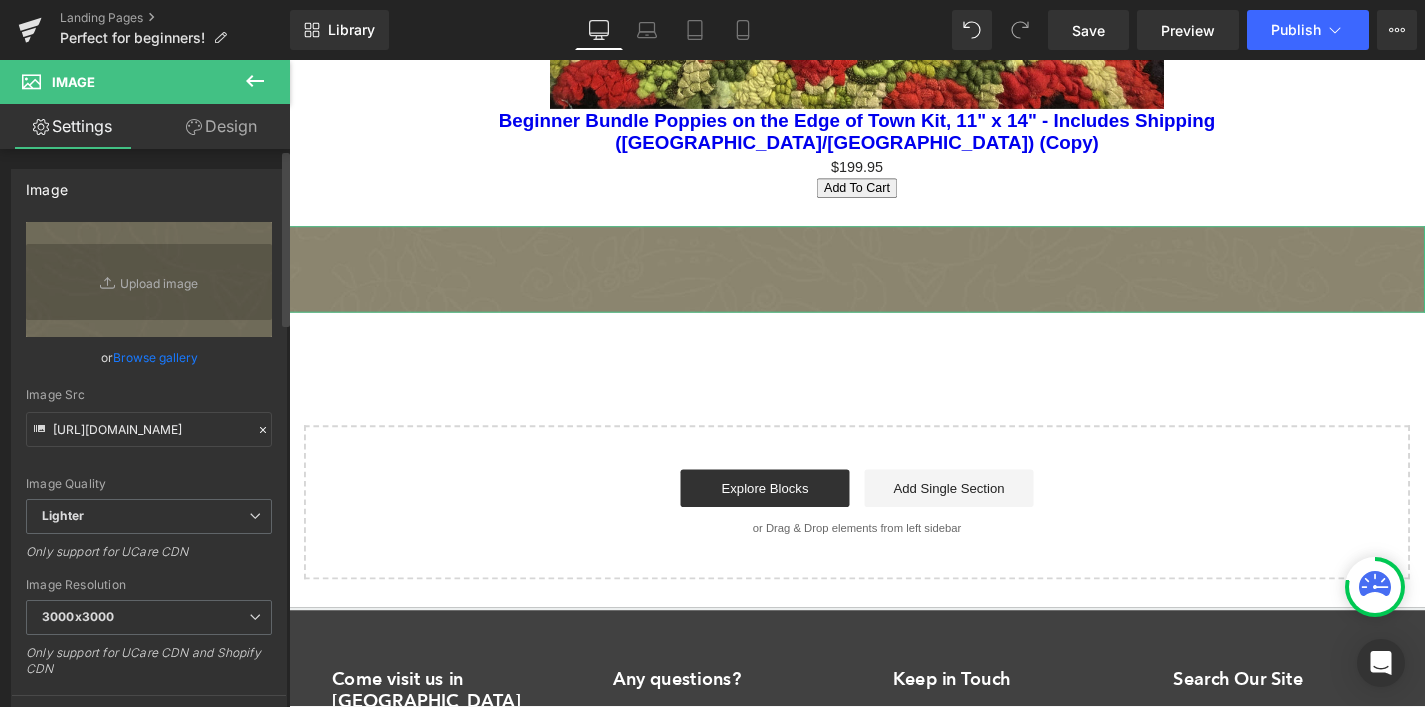 click on "Image  You are previewing how the   will restyle your page. You can not edit Elements in Preset Preview Mode.  Landing Pages Perfect for beginners! Library Desktop Desktop Laptop Tablet Mobile Save Preview Publish Scheduled View Live Page View with current Template Save Template to Library Schedule Publish  Optimize  Publish Settings Shortcuts  Your page can’t be published   You've reached the maximum number of published pages on your plan  (0/0).  You need to upgrade your plan or unpublish all your pages to get 1 publish slot.   Unpublish pages   Upgrade plan  Elements Global Style Base Row  rows, columns, layouts, div Heading  headings, titles, h1,h2,h3,h4,h5,h6 Text Block  texts, paragraphs, contents, blocks Image  images, photos, alts, uploads Icon  icons, symbols Button  button, call to action, cta Separator  separators, dividers, horizontal lines Liquid  liquid, custom code, html, javascript, css, reviews, apps, applications, embeded, iframe Banner Parallax  Hero Banner  Stack Tabs  Carousel  List" at bounding box center (712, 0) 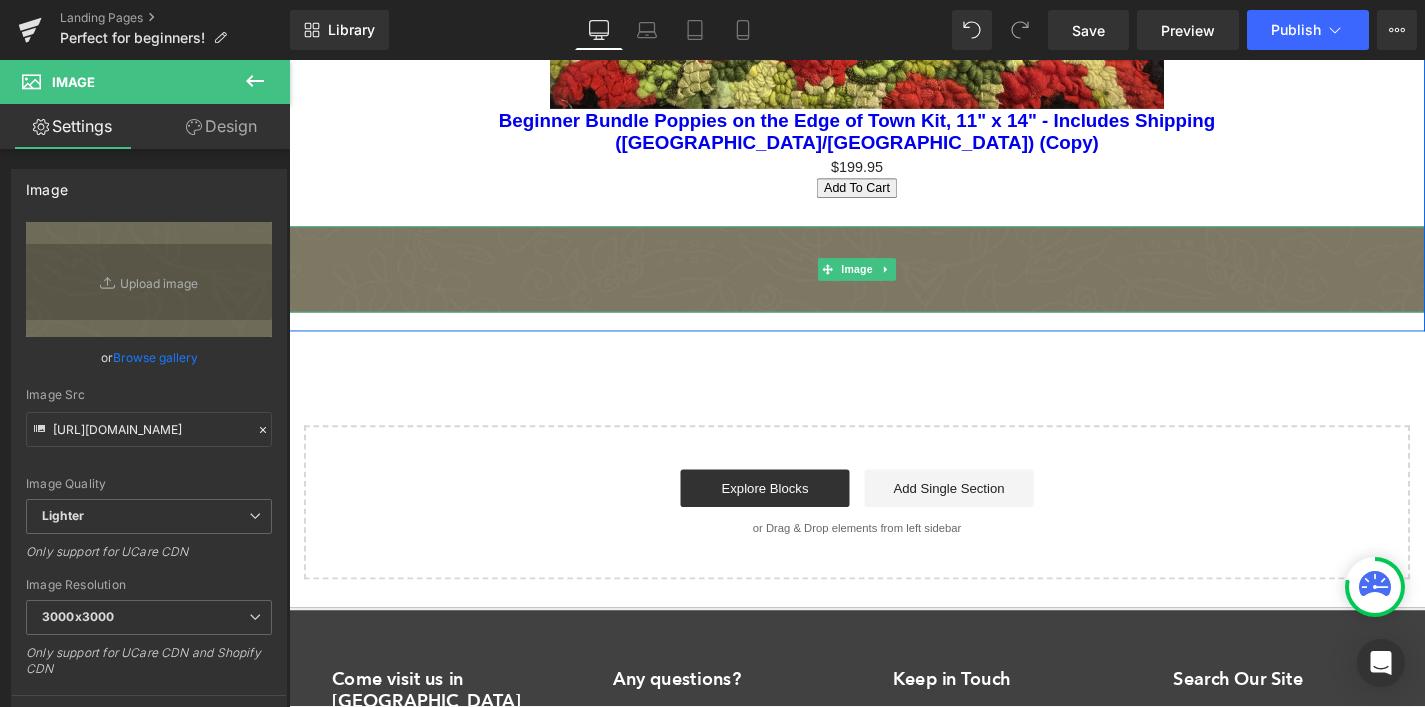 click at bounding box center (894, 283) 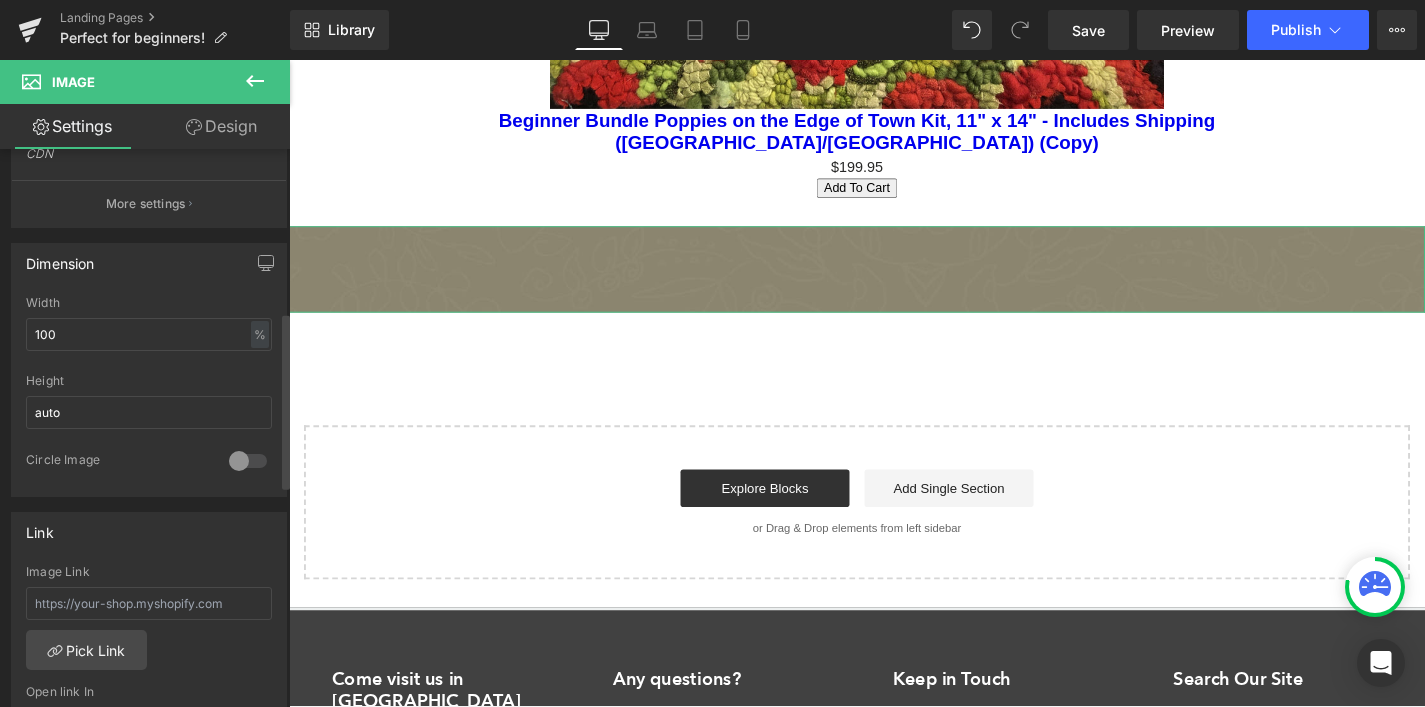 scroll, scrollTop: 718, scrollLeft: 0, axis: vertical 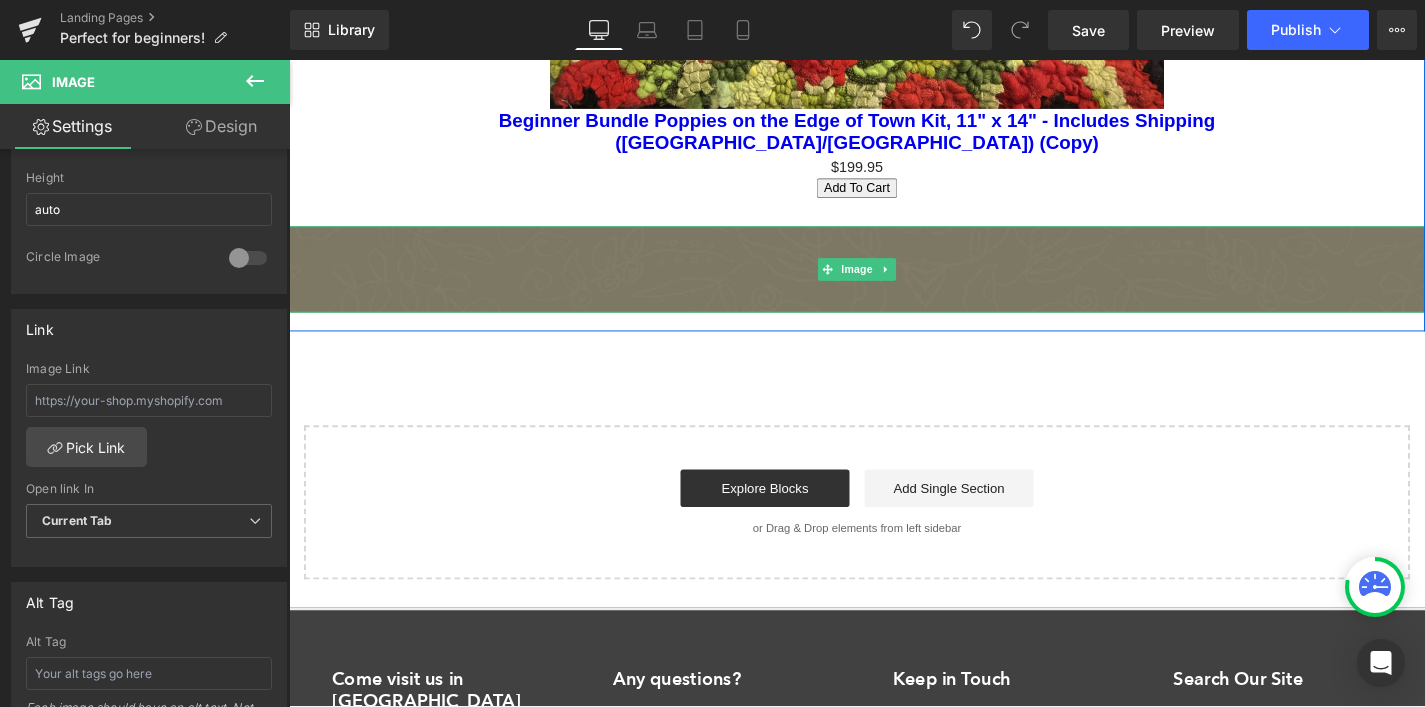 click at bounding box center (894, 283) 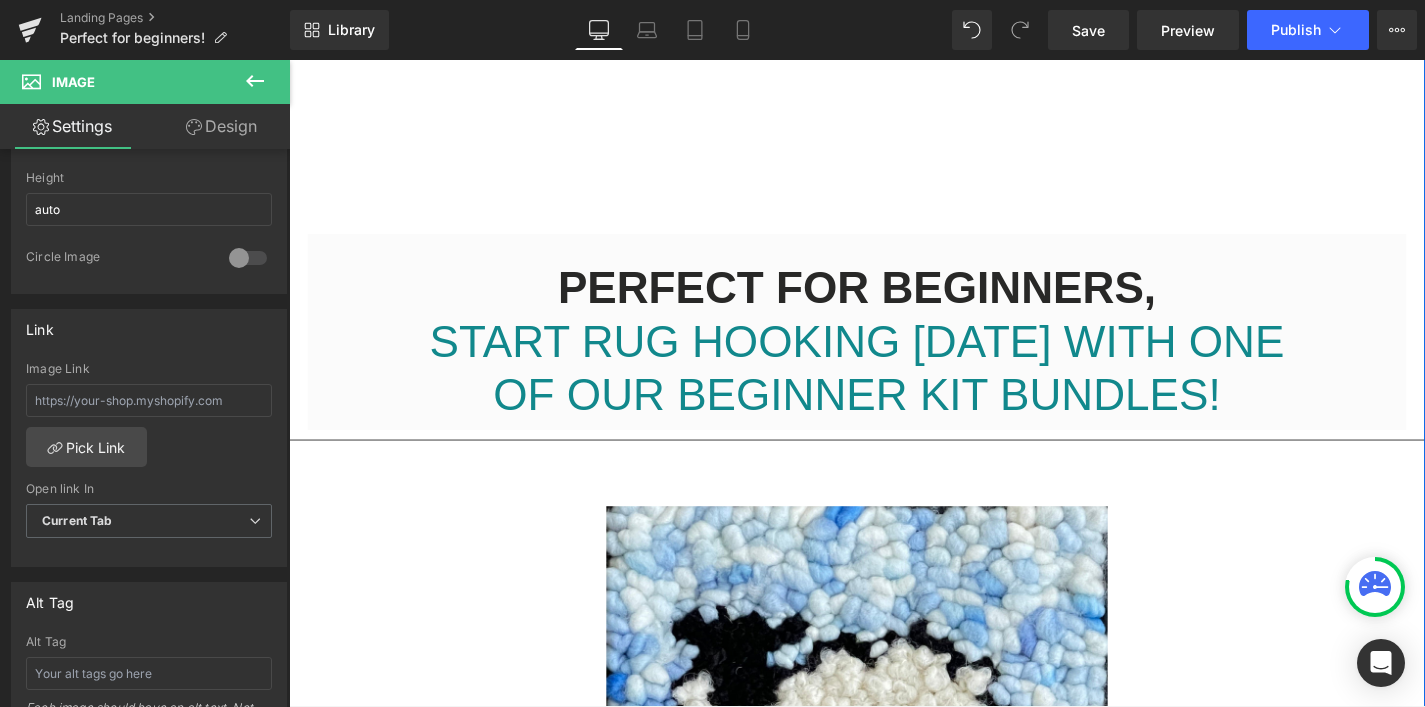 scroll, scrollTop: 761, scrollLeft: 0, axis: vertical 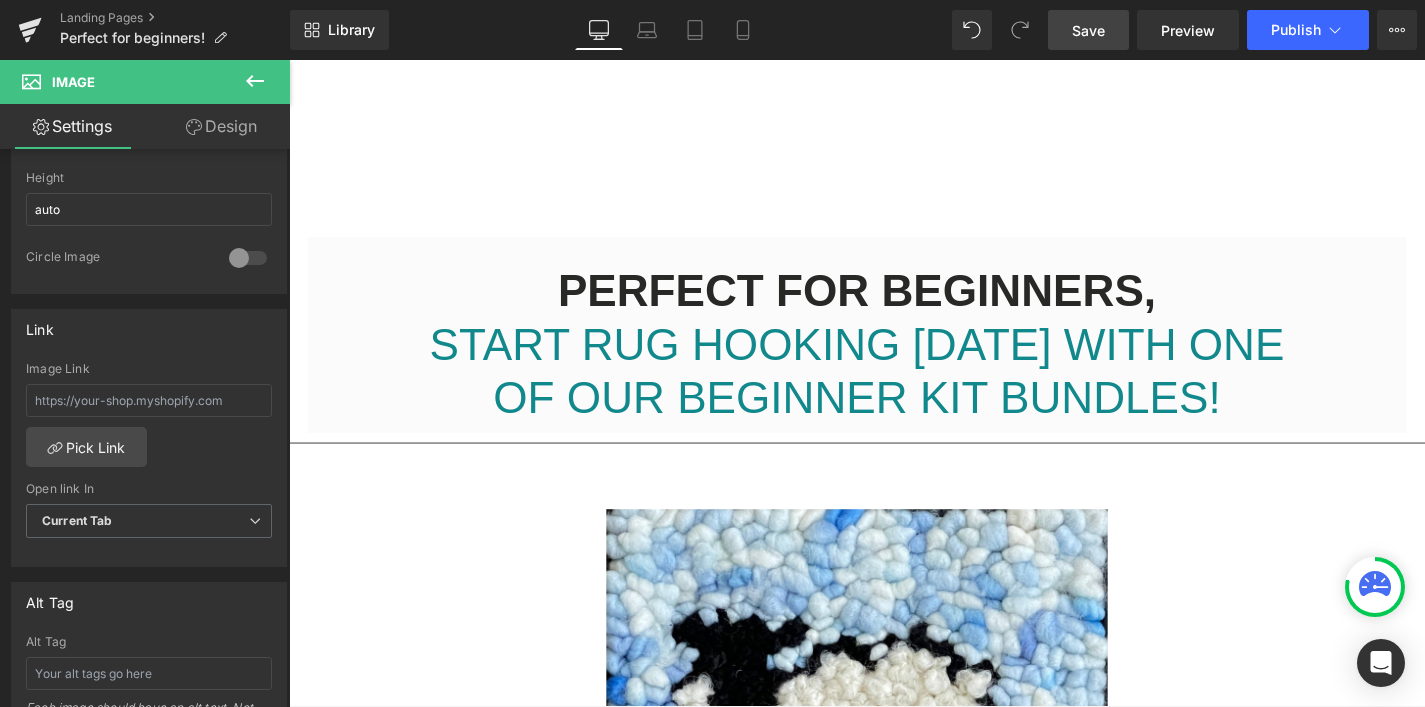 click on "Save" at bounding box center (1088, 30) 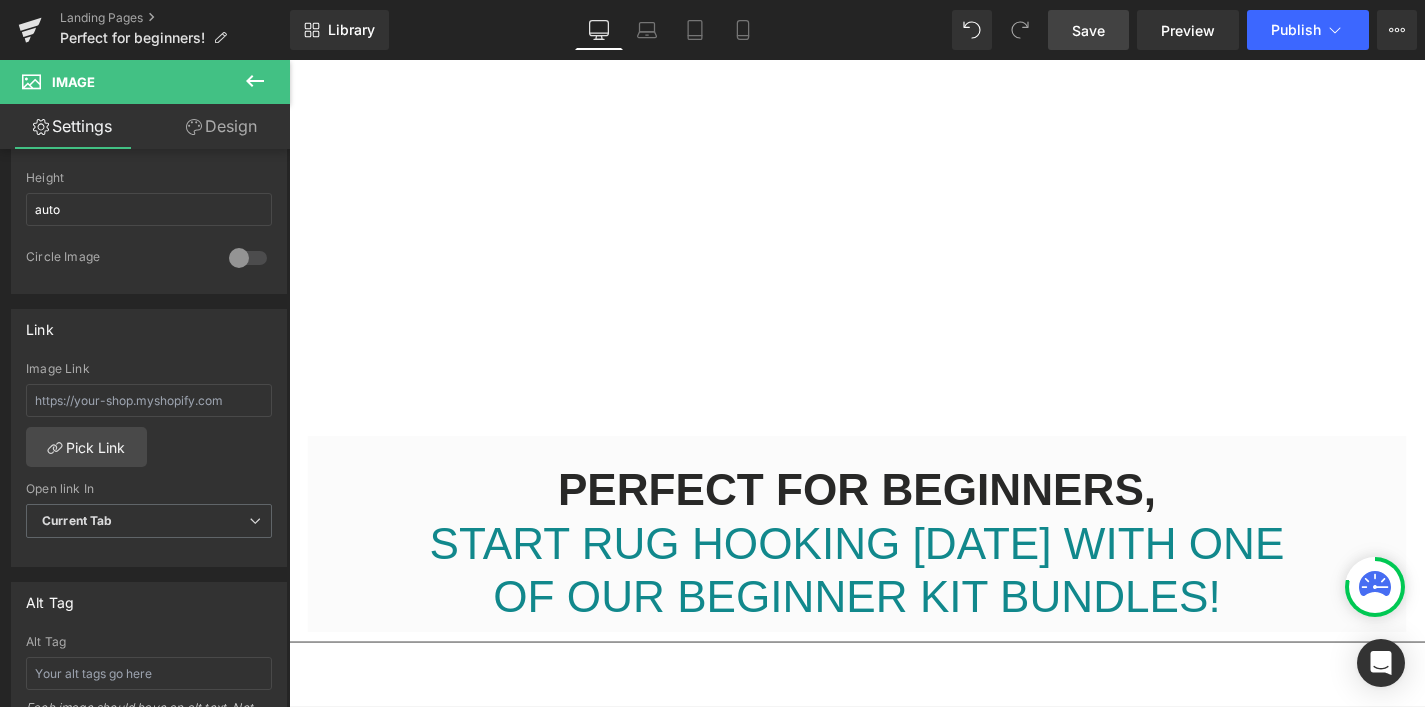 scroll, scrollTop: 608, scrollLeft: 0, axis: vertical 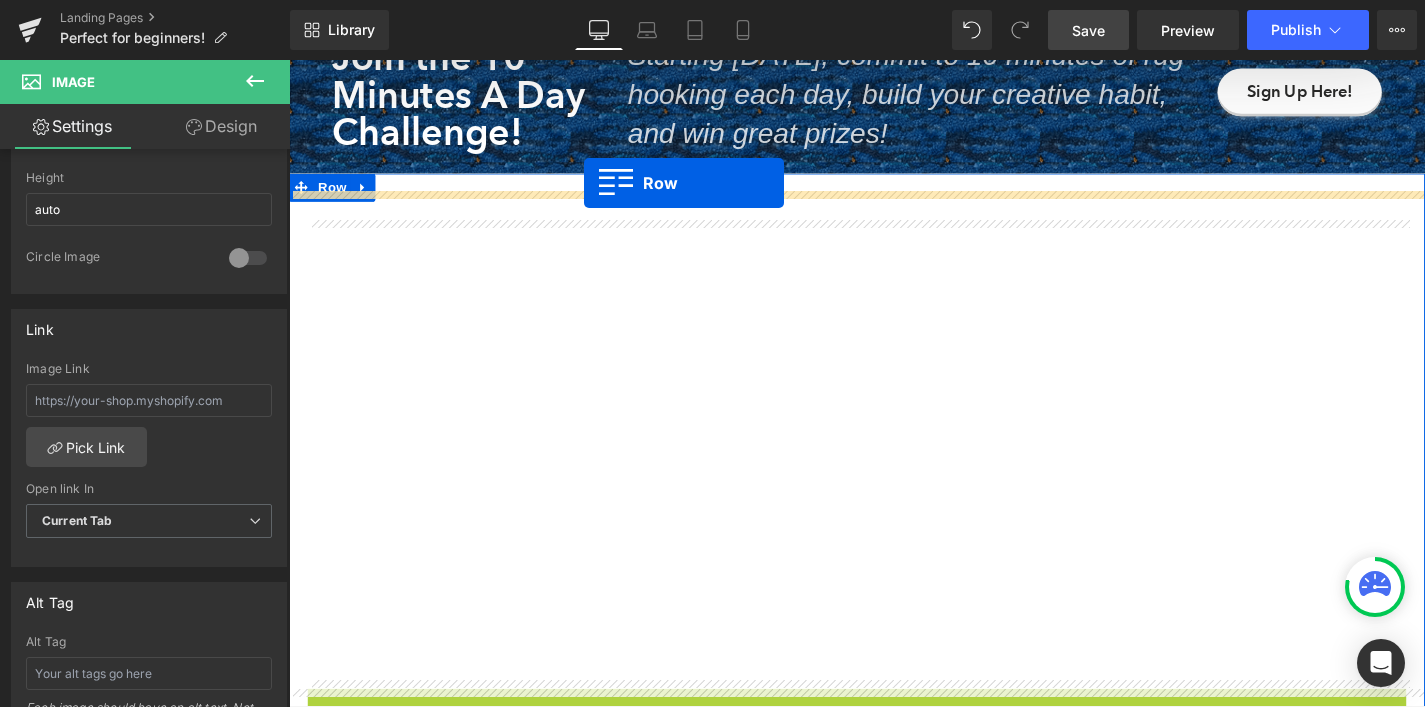 drag, startPoint x: 323, startPoint y: 418, endPoint x: 602, endPoint y: 191, distance: 359.68042 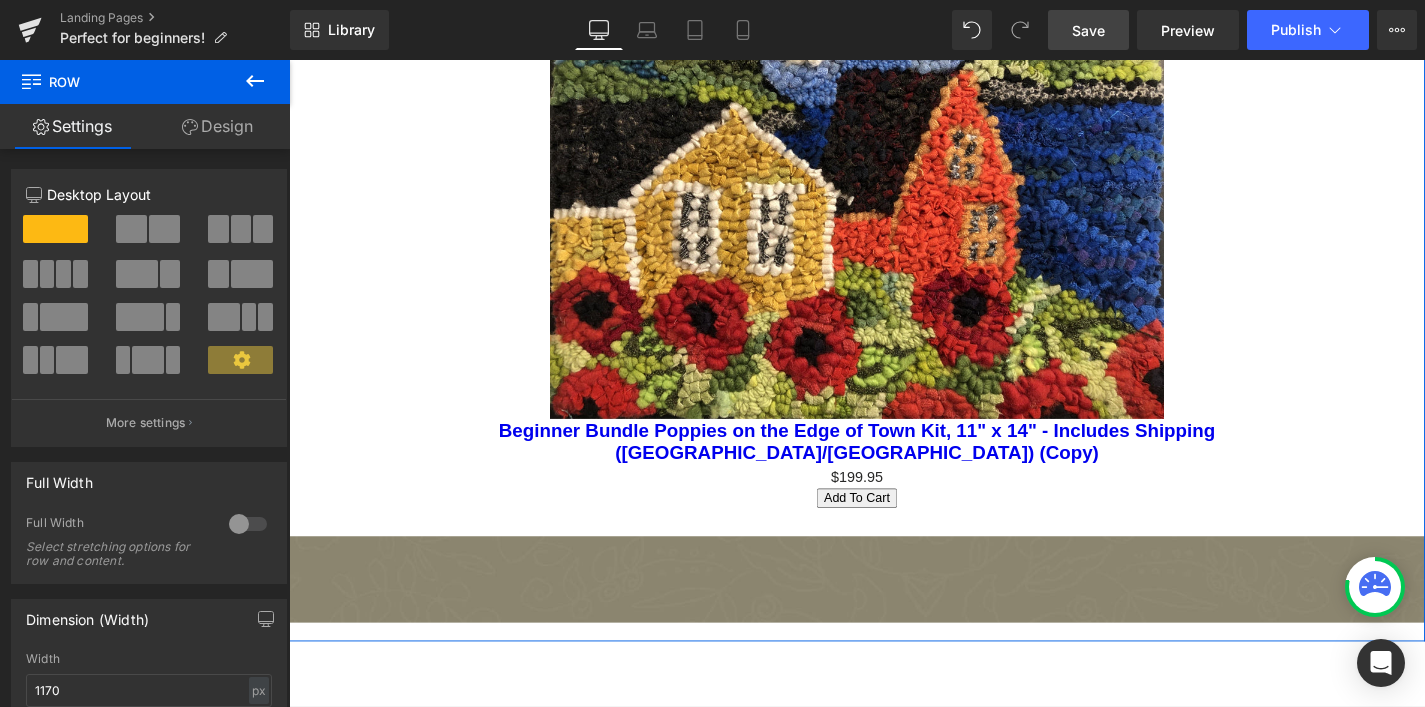 scroll, scrollTop: 2389, scrollLeft: 0, axis: vertical 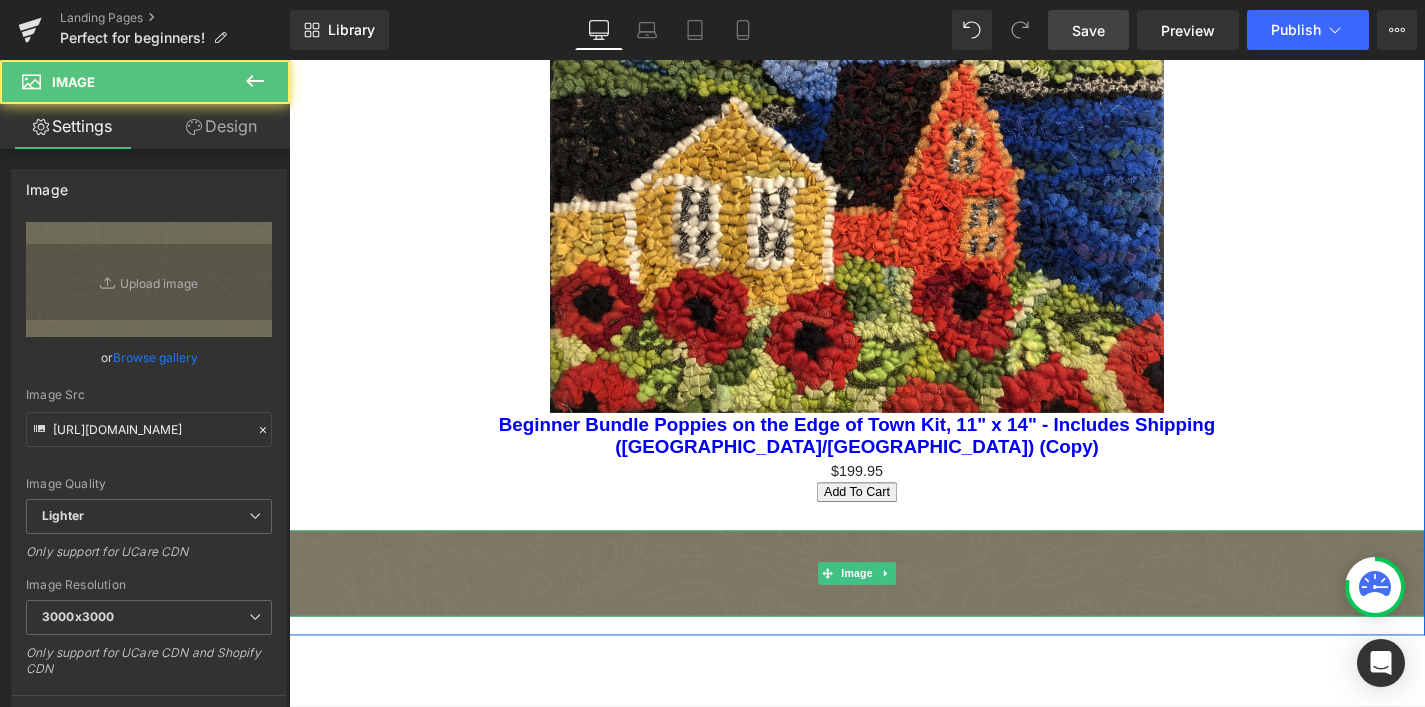 click at bounding box center (894, 607) 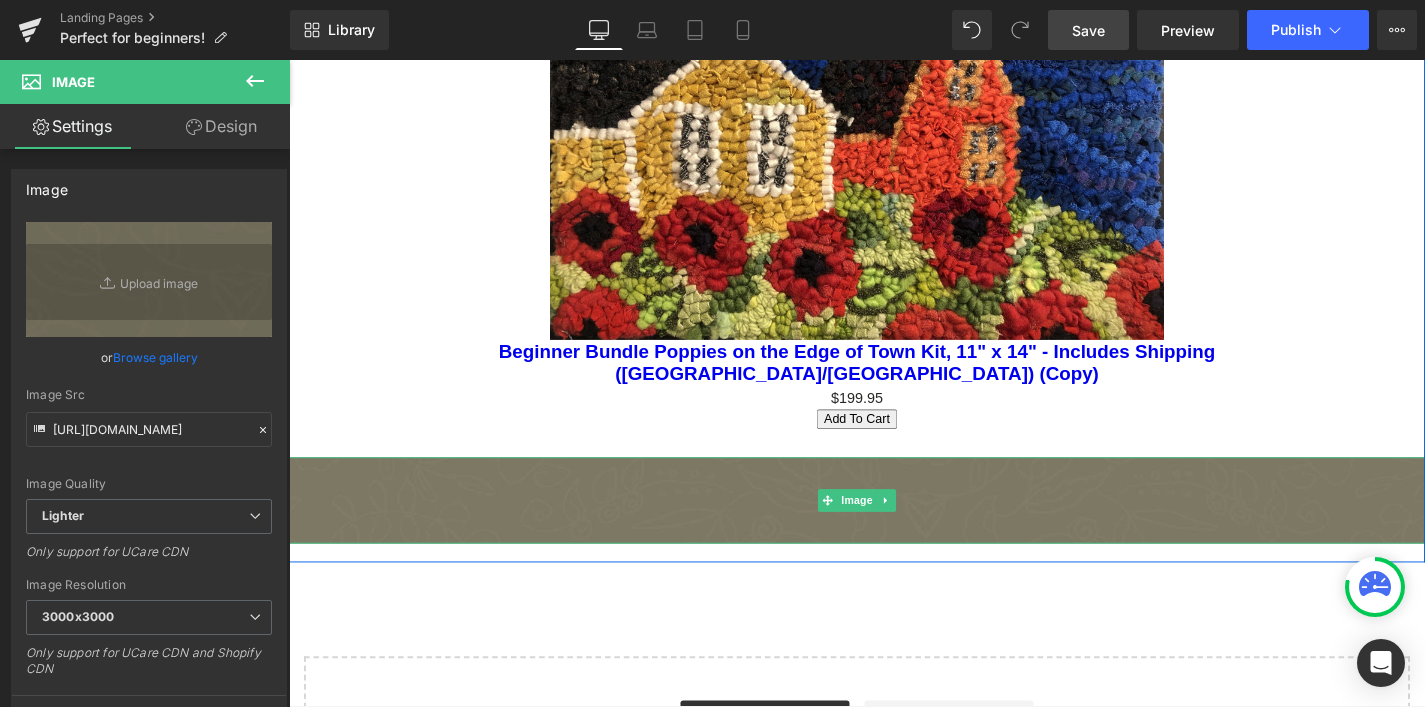 scroll, scrollTop: 2457, scrollLeft: 0, axis: vertical 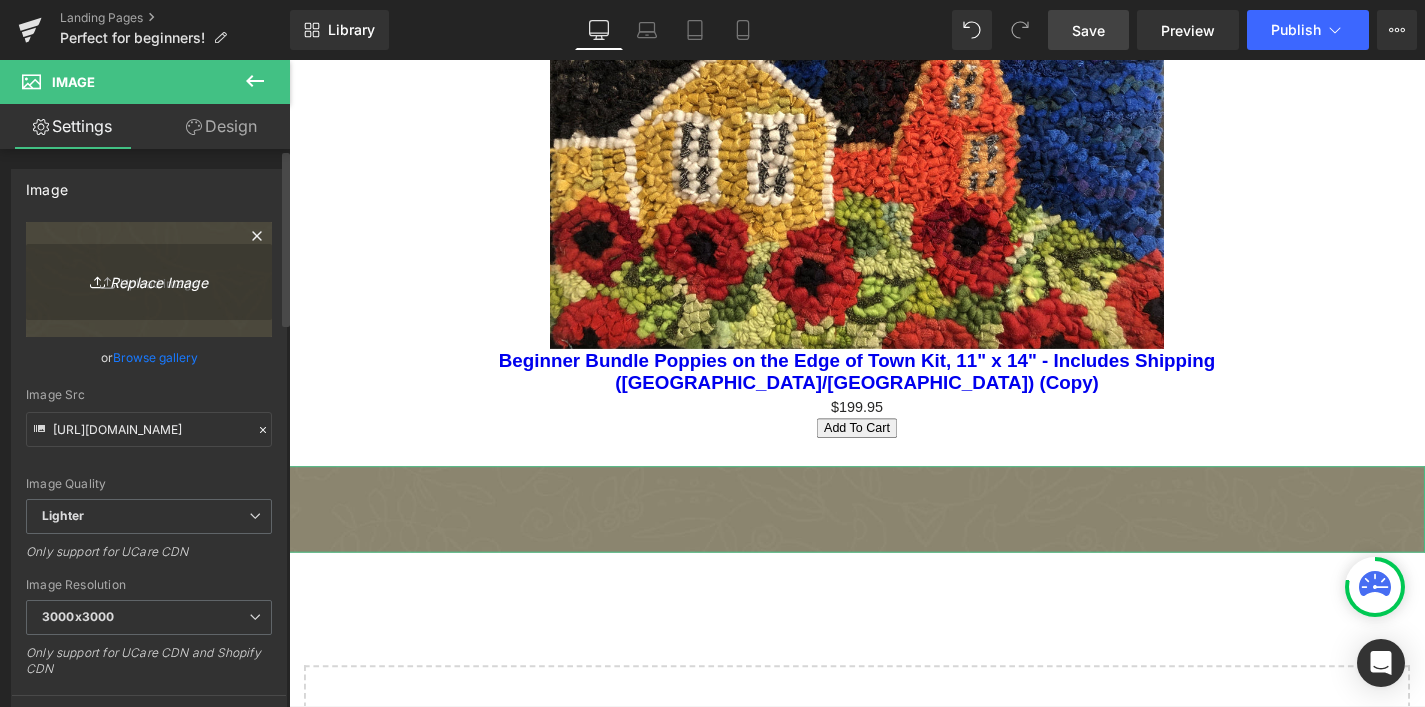 click on "Replace Image" at bounding box center [149, 279] 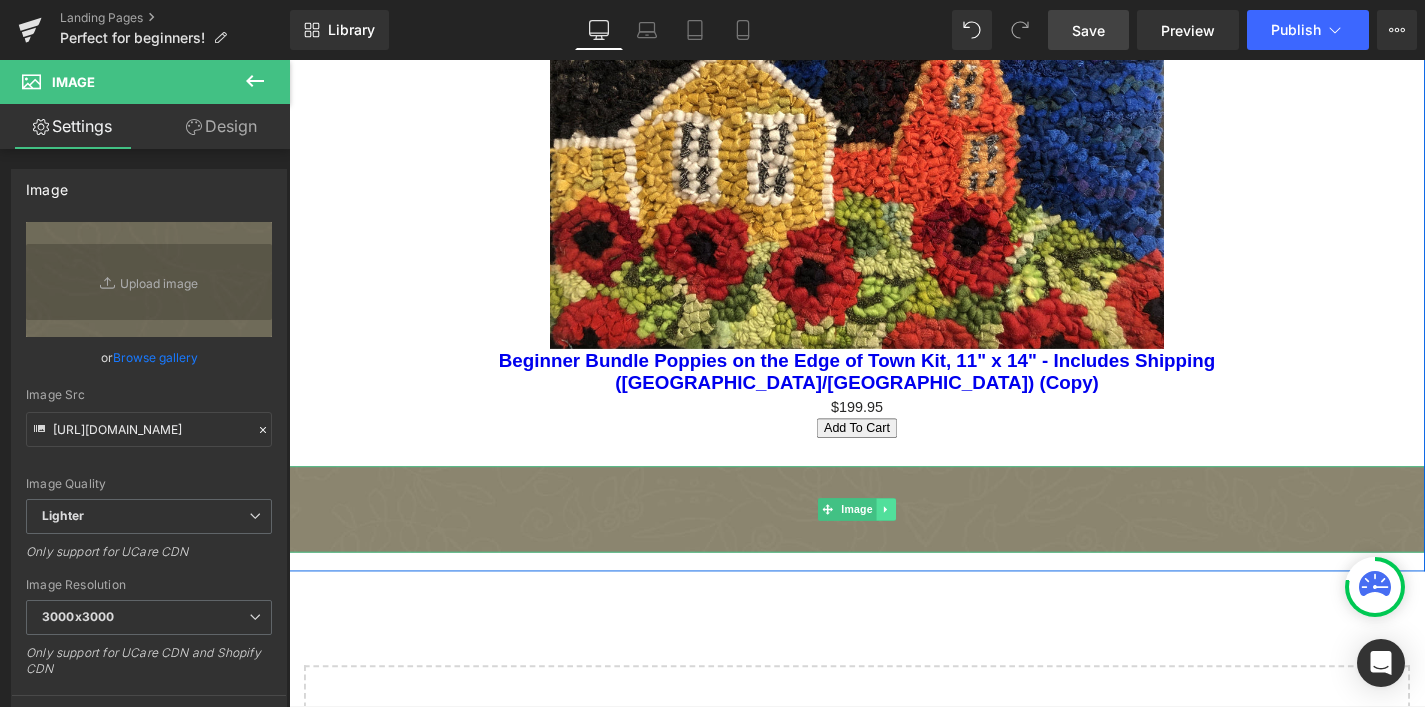 click 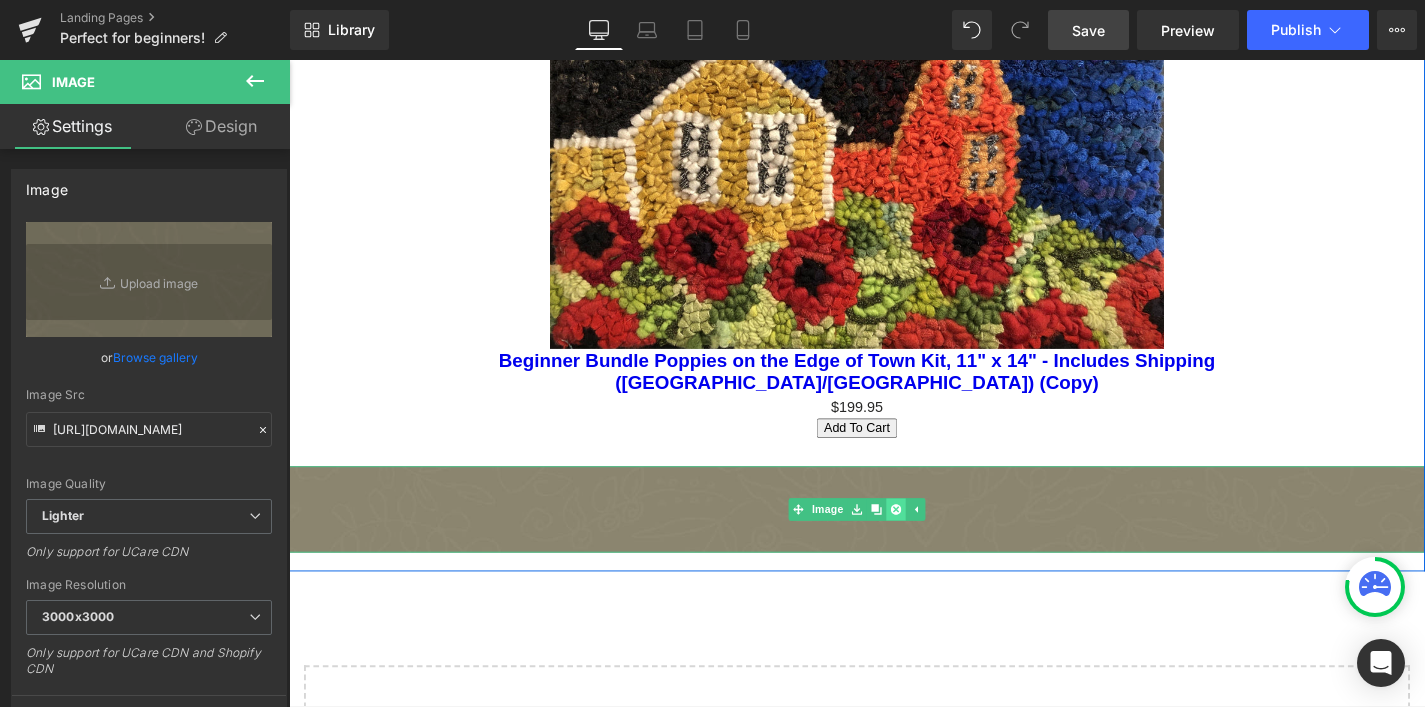 click 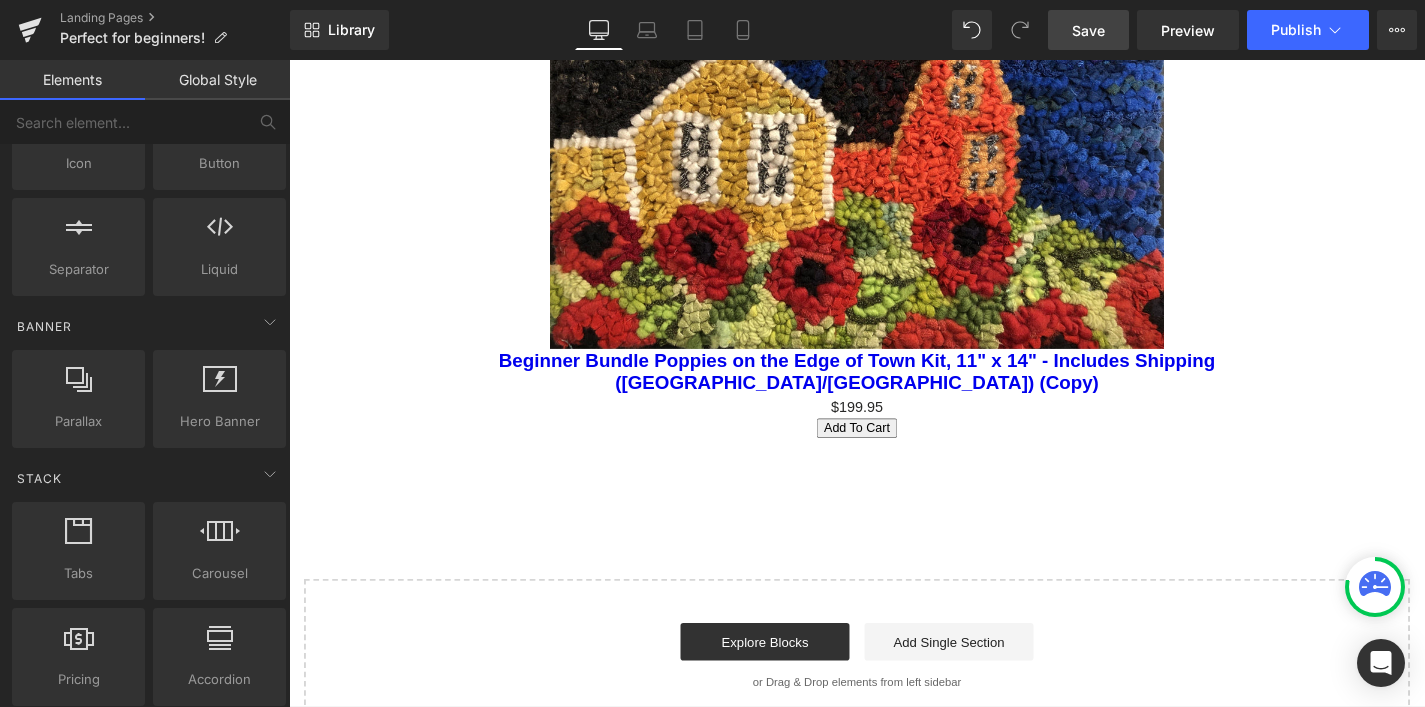 scroll, scrollTop: 0, scrollLeft: 0, axis: both 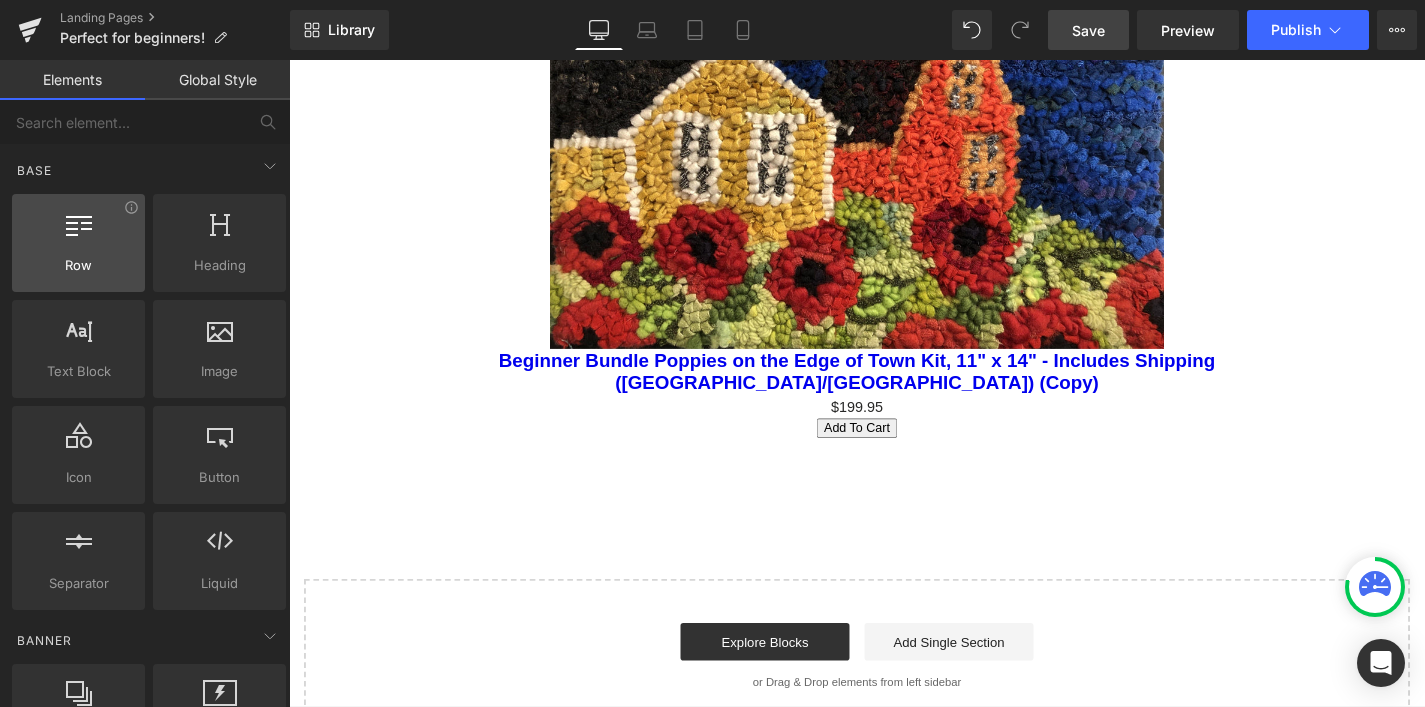 click at bounding box center [79, 223] 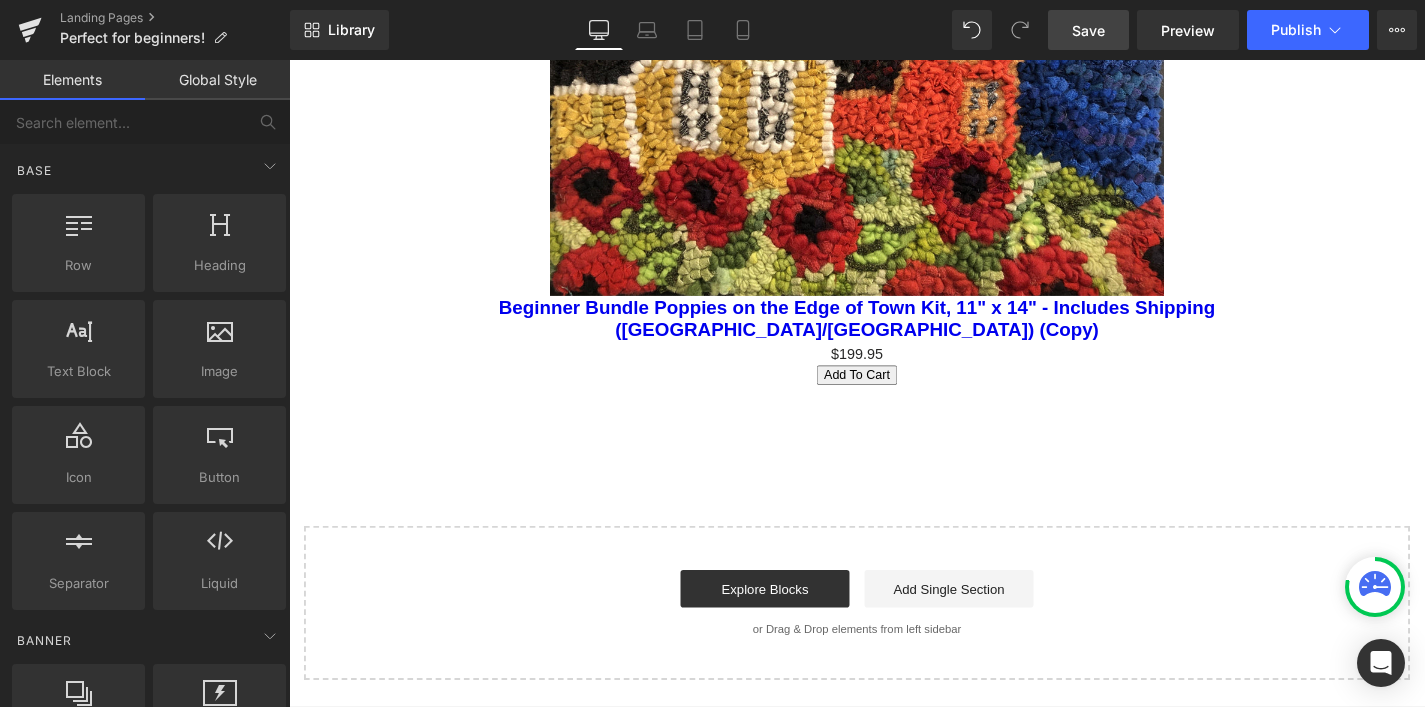 scroll, scrollTop: 2511, scrollLeft: 0, axis: vertical 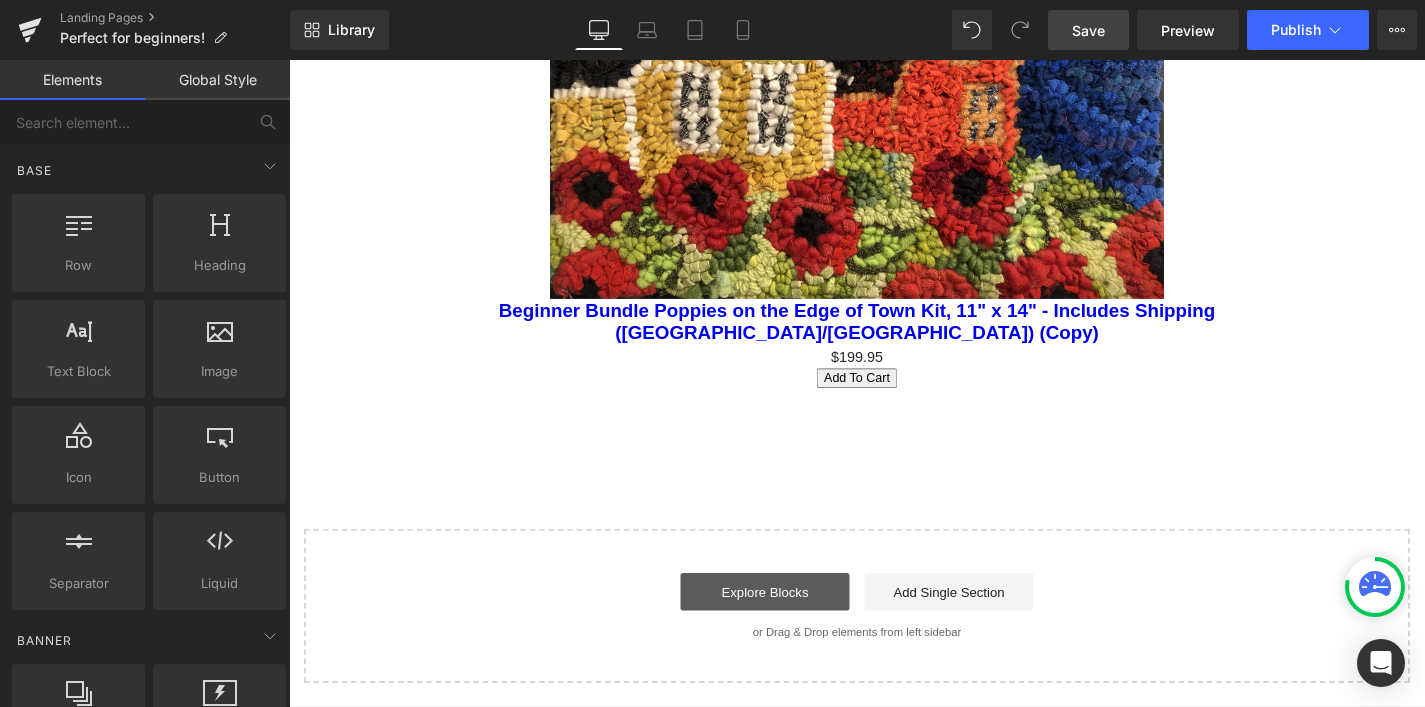 click on "Explore Blocks" at bounding box center [796, 626] 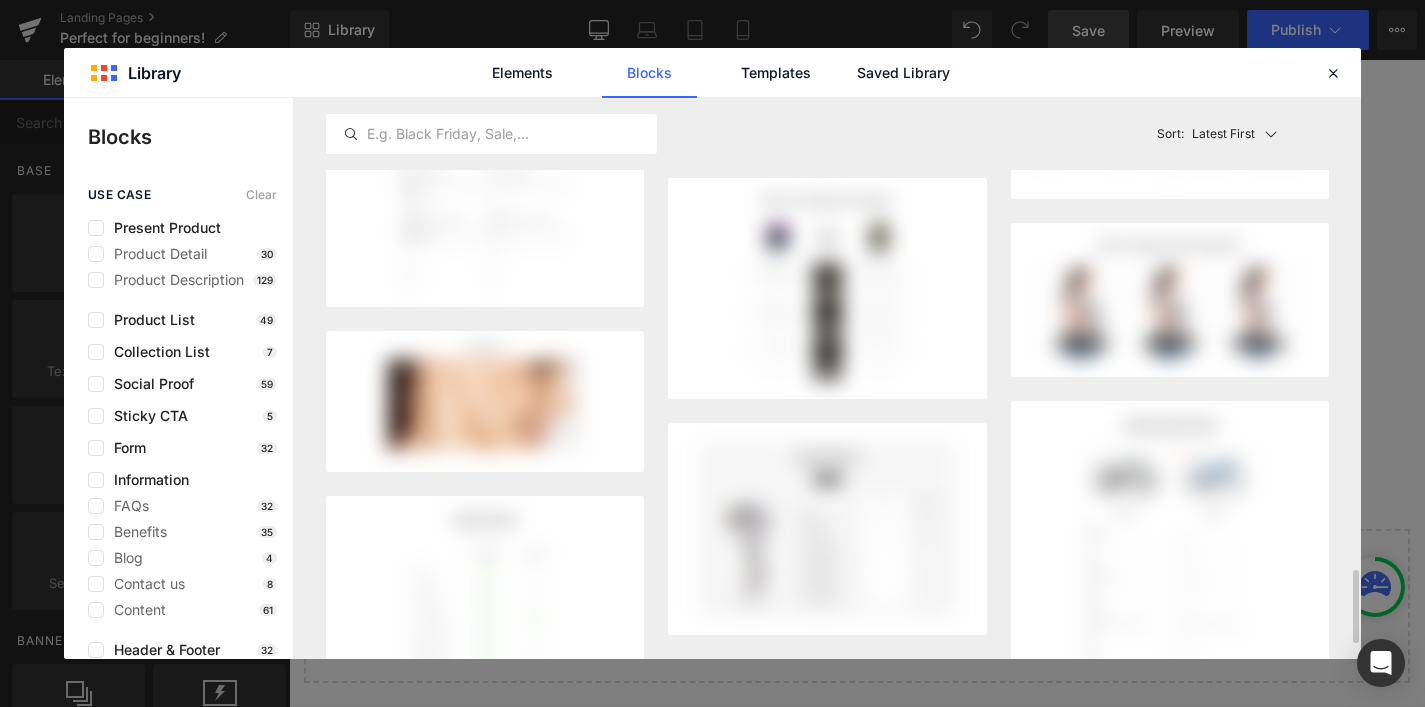 scroll, scrollTop: 5, scrollLeft: 0, axis: vertical 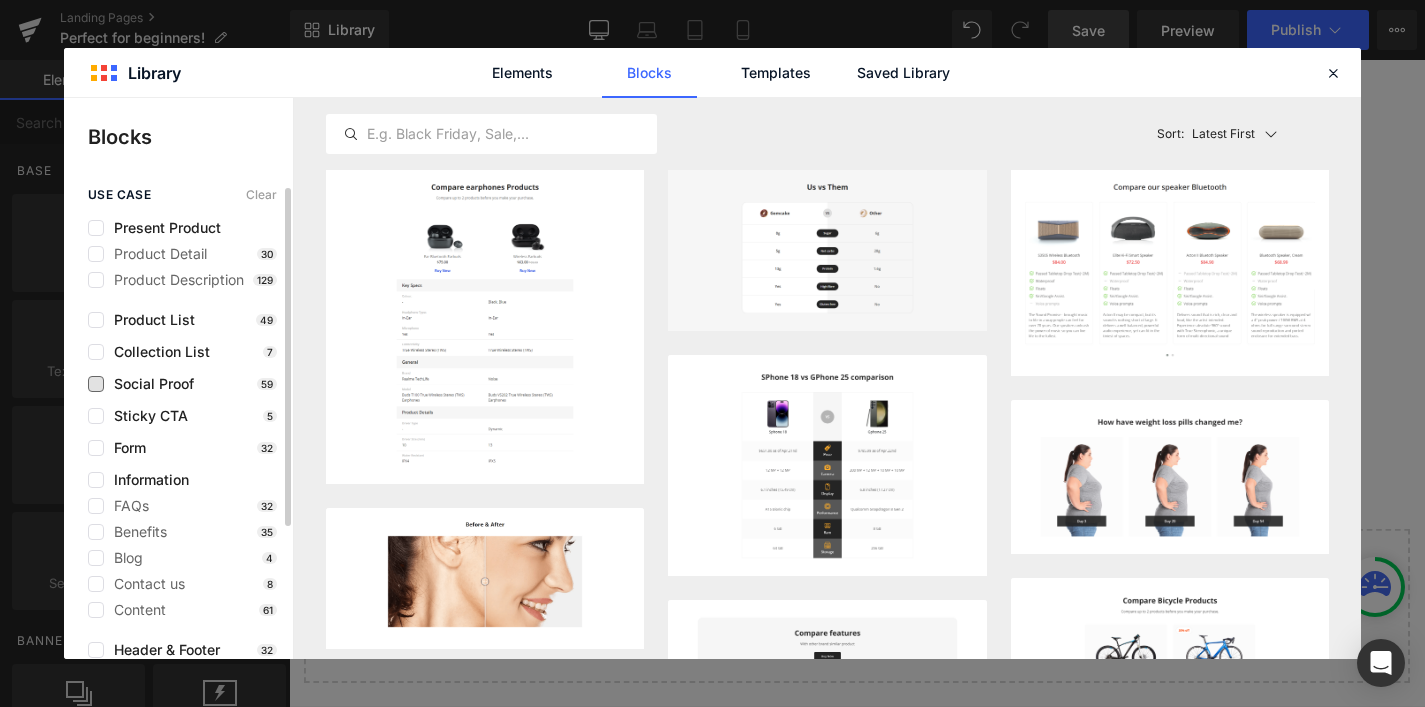 click on "Social Proof" at bounding box center (149, 384) 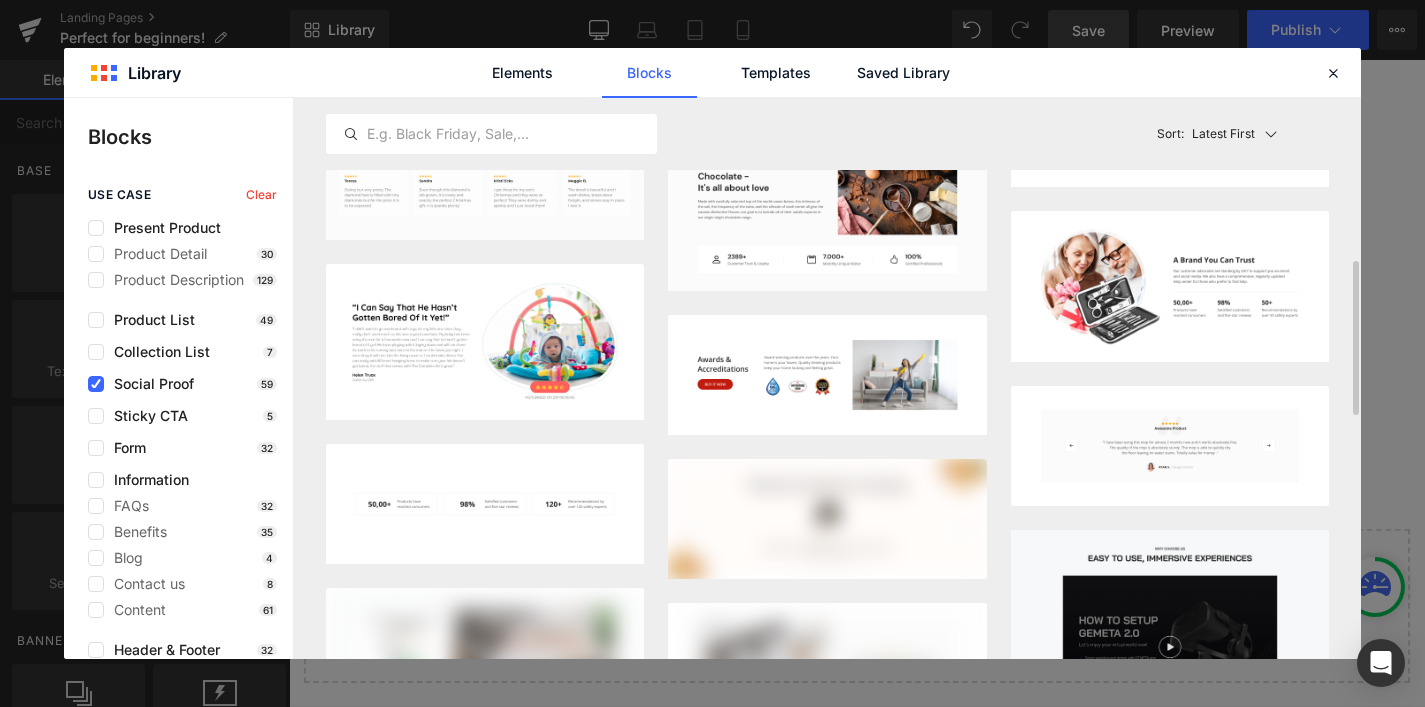 scroll, scrollTop: 419, scrollLeft: 0, axis: vertical 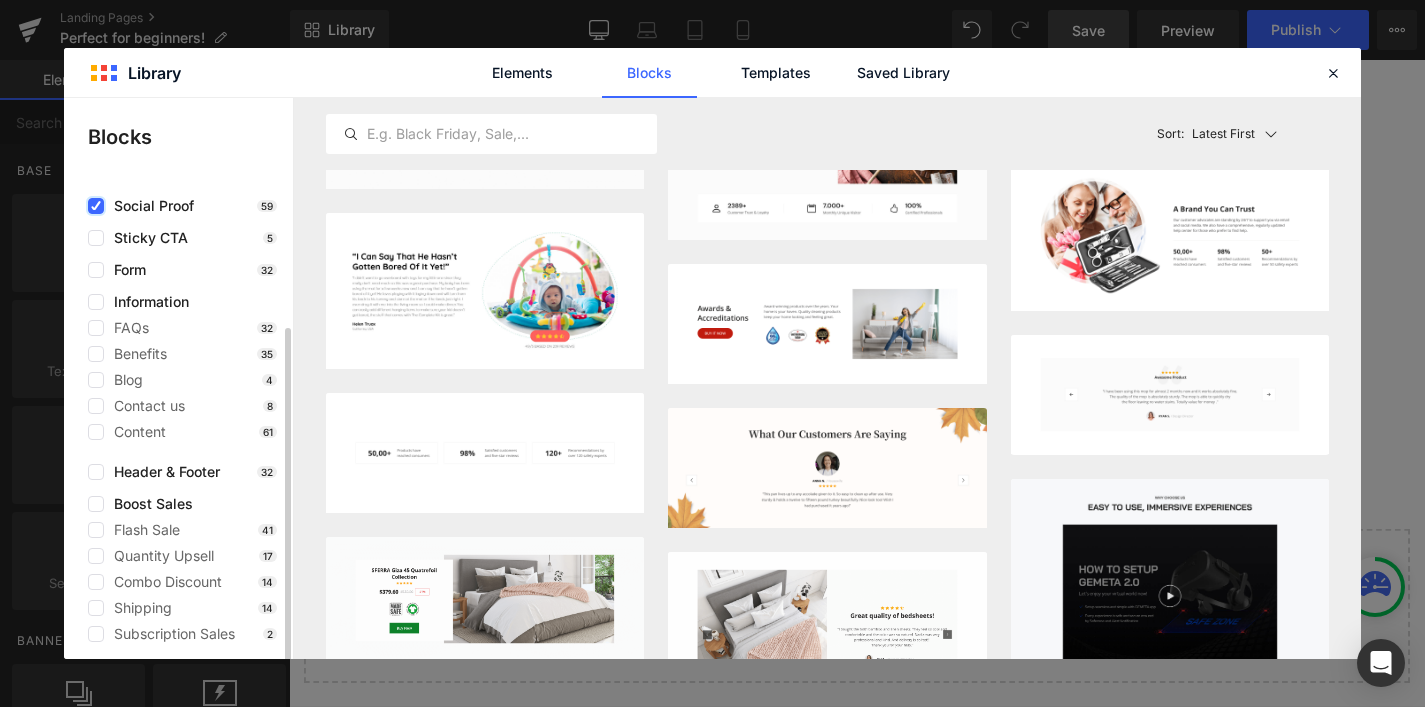 click on "use case  Clear  Present Product Product Detail 30 Product Description 129 Product List 49 Collection List 7 Social Proof 59 Sticky CTA 5 Form 32 Information FAQs 32 Benefits 35 Blog 4 Contact us 8 Content 61 Header & Footer 32 Boost Sales Flash Sale 41 Quantity Upsell 17 Combo Discount 14 Shipping 14 Subscription Sales 2" 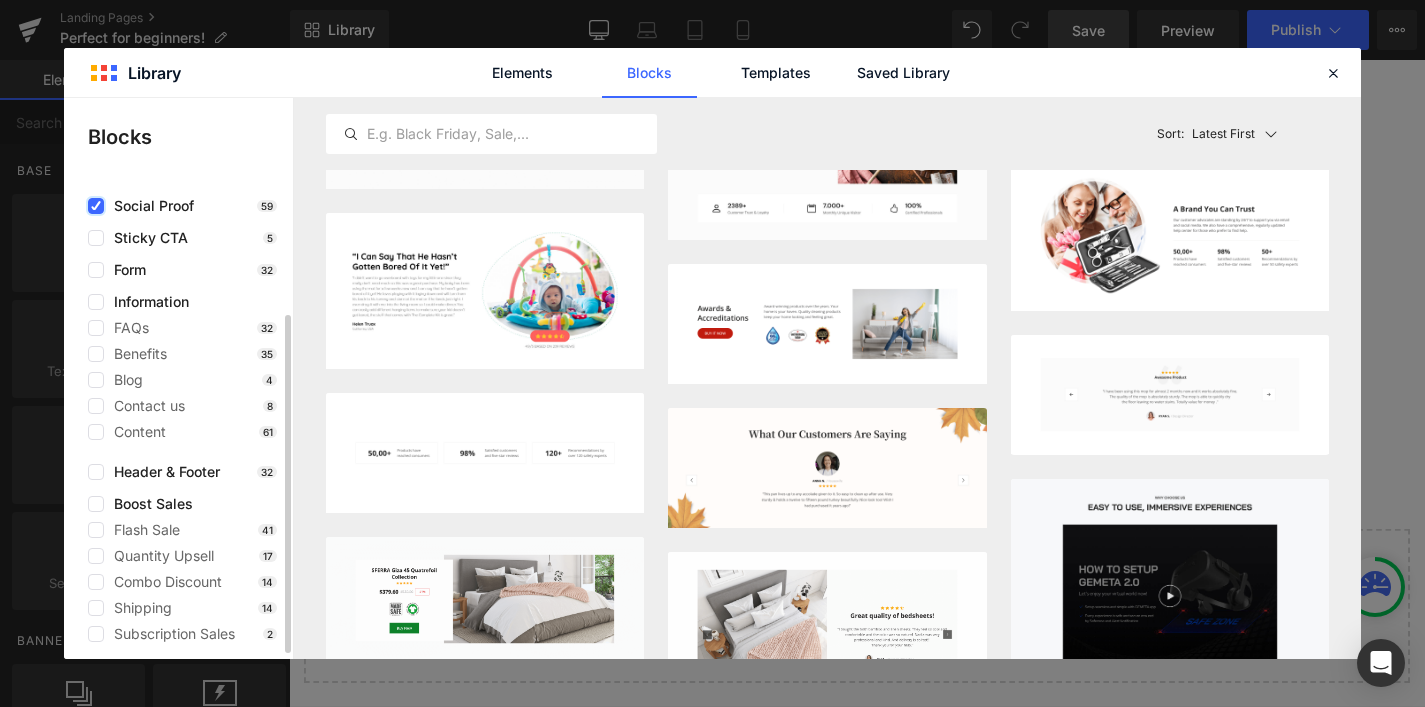 scroll, scrollTop: 168, scrollLeft: 0, axis: vertical 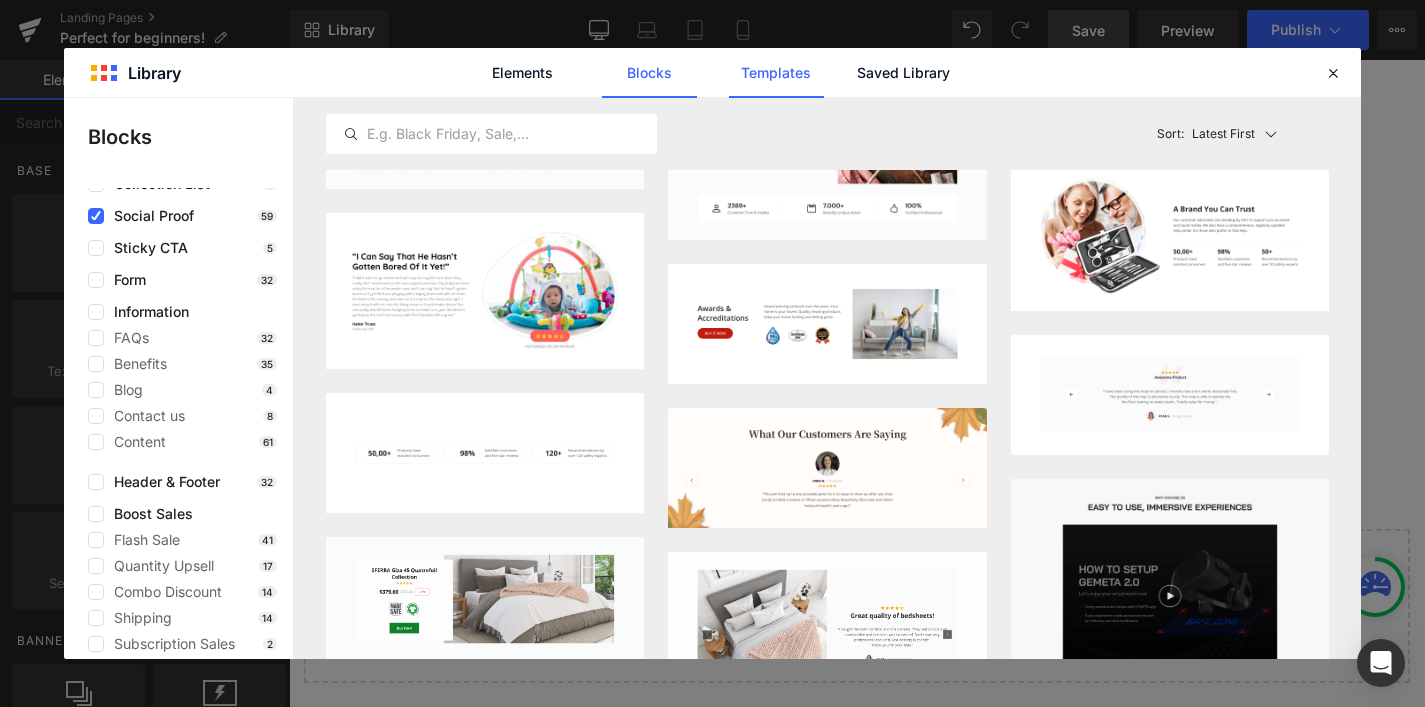 click on "Templates" 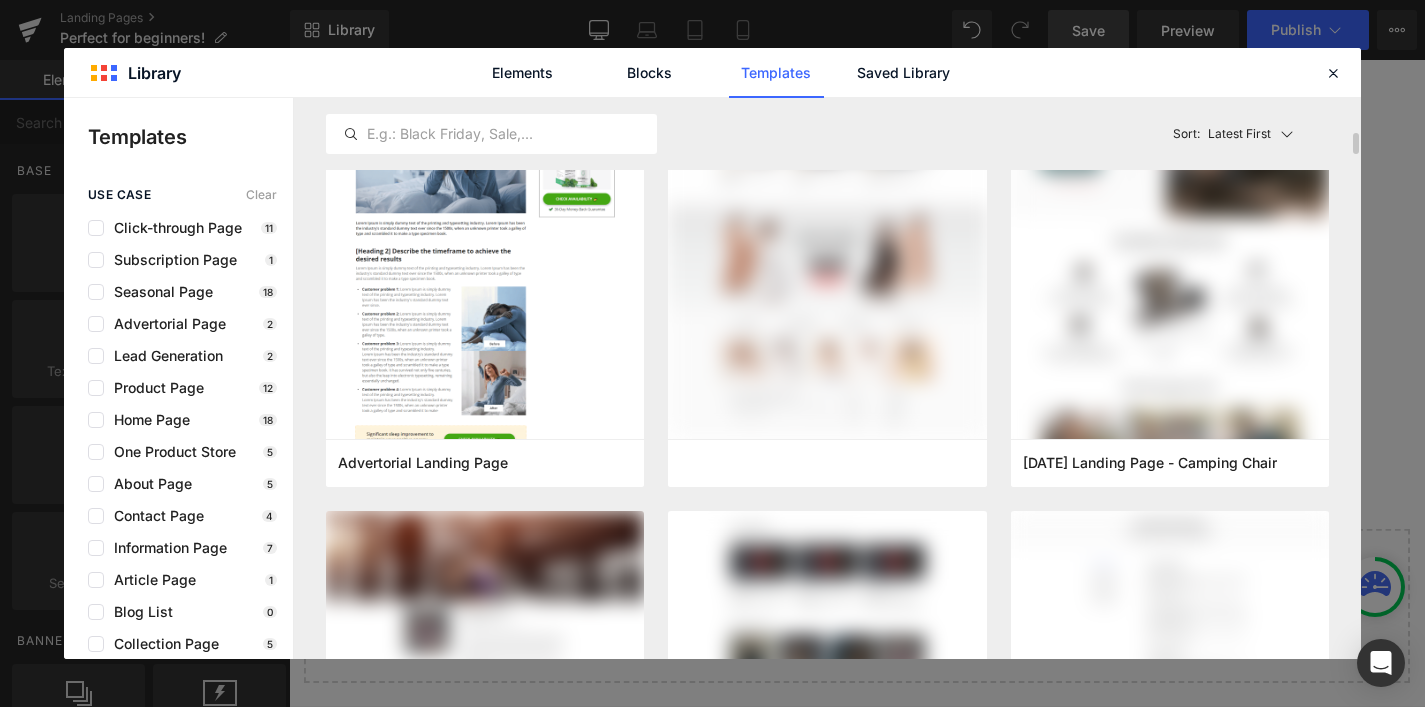 scroll, scrollTop: 0, scrollLeft: 0, axis: both 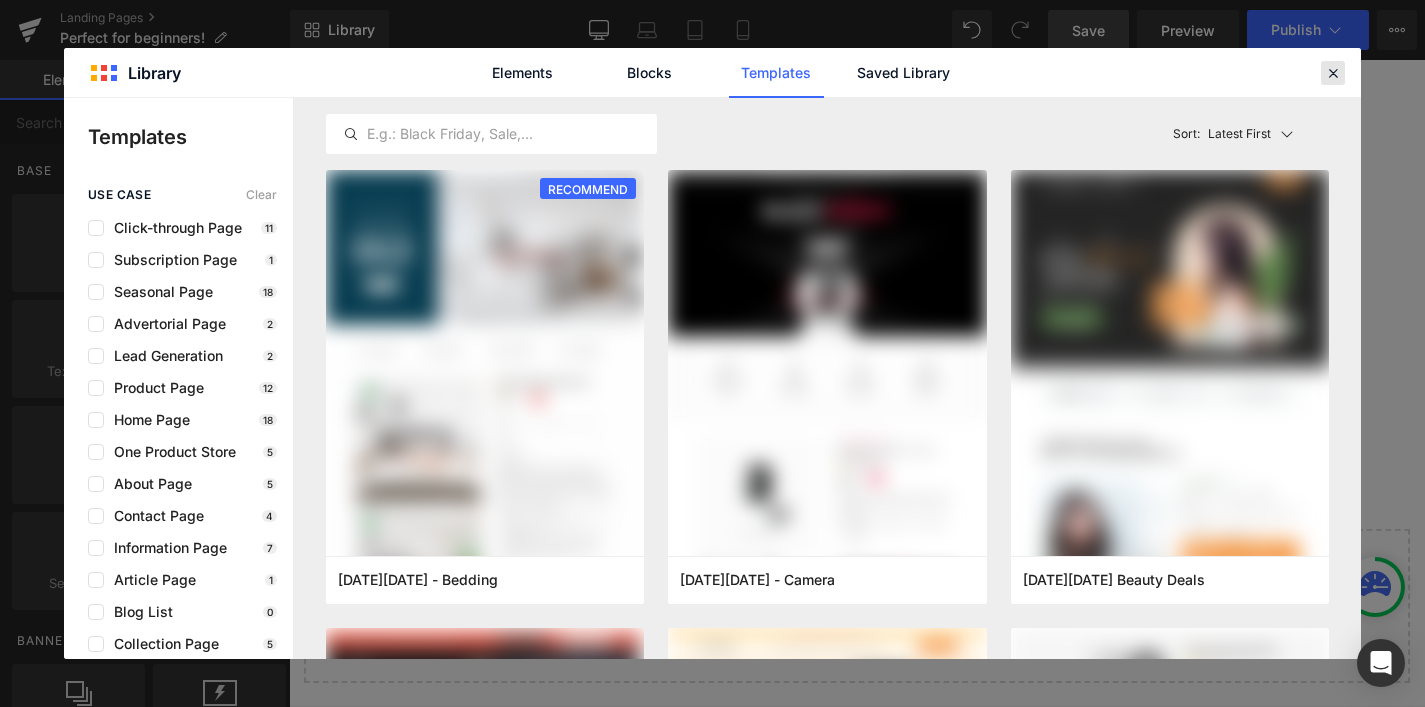 click at bounding box center (1333, 73) 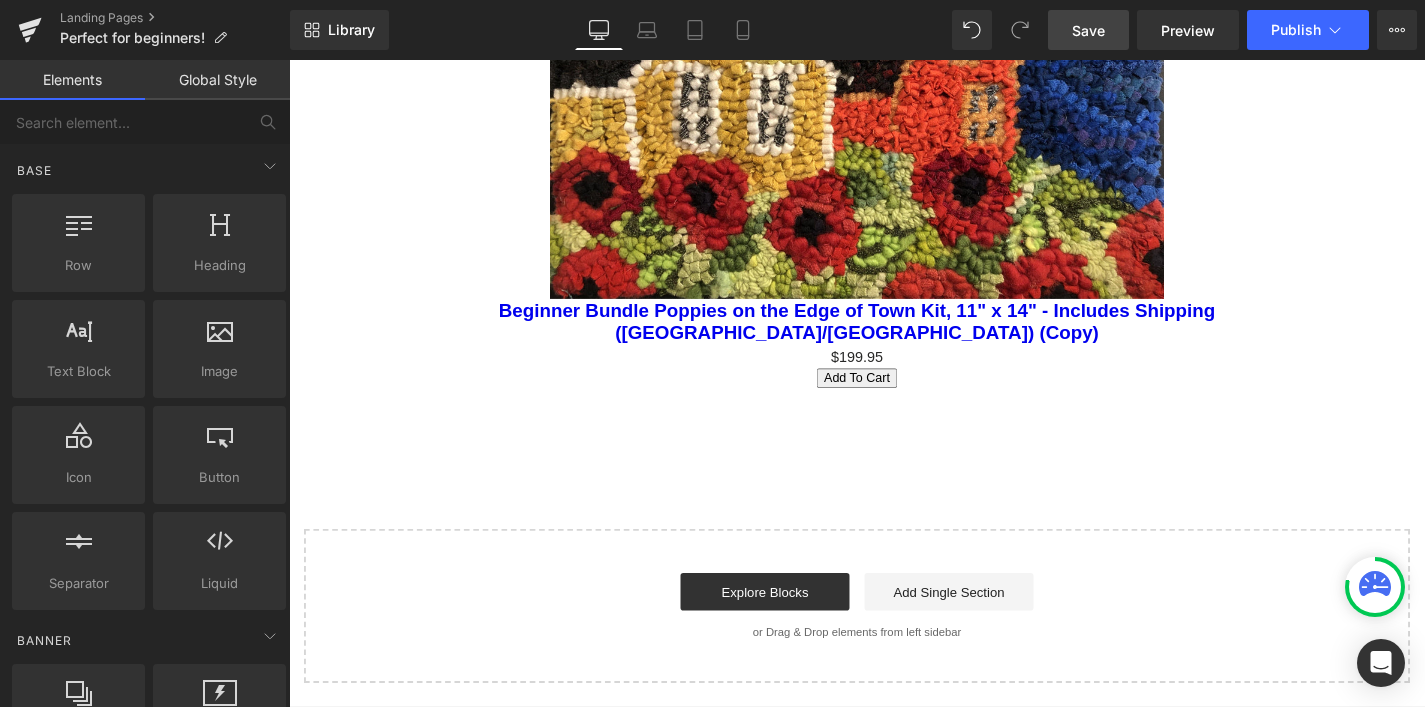 click on "Explore Blocks
Add Single Section" at bounding box center (894, 626) 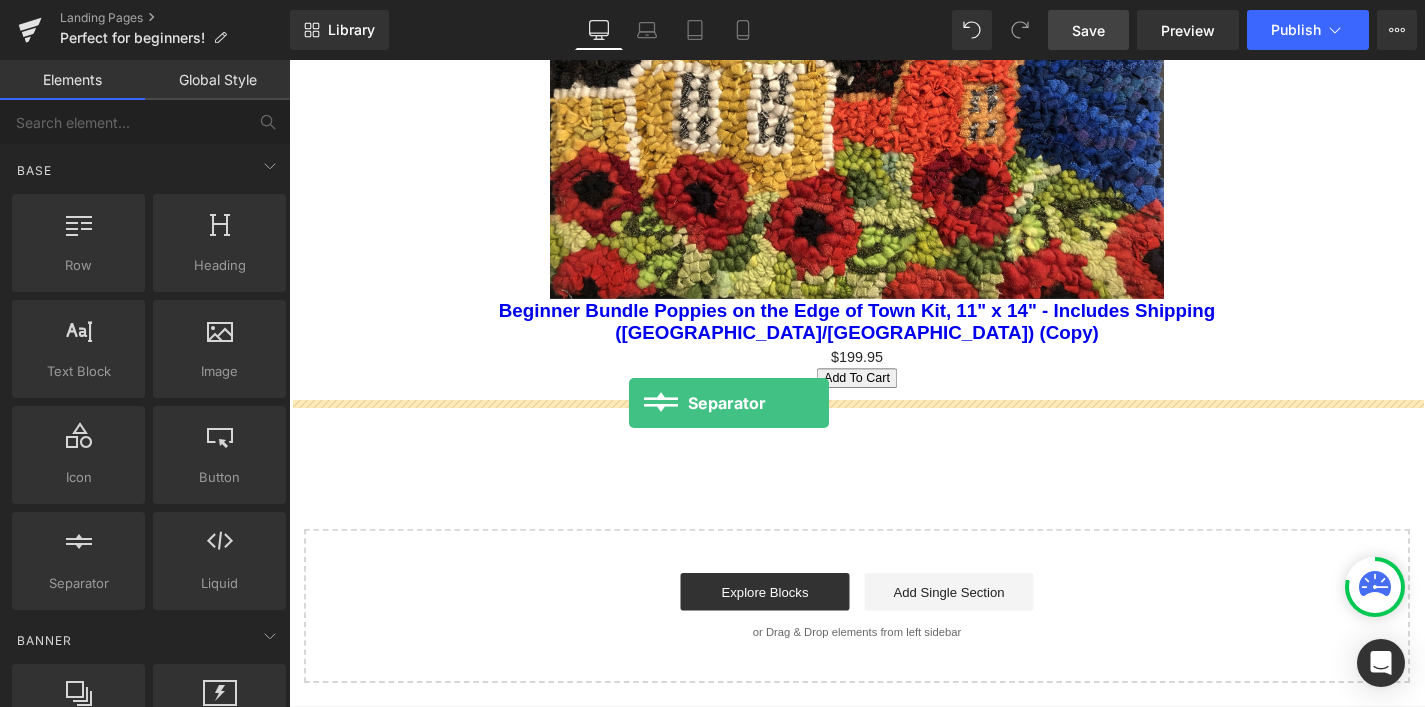 drag, startPoint x: 358, startPoint y: 608, endPoint x: 651, endPoint y: 426, distance: 344.92462 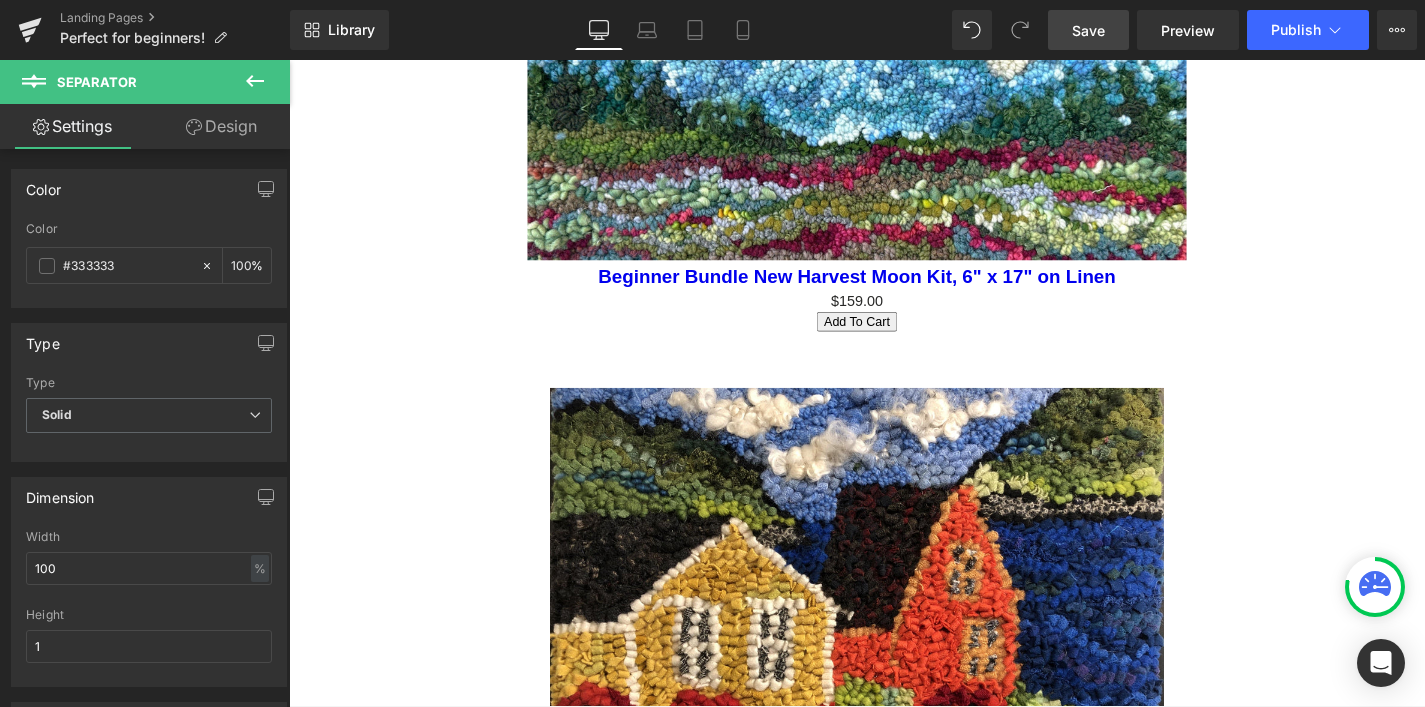 scroll, scrollTop: 1940, scrollLeft: 0, axis: vertical 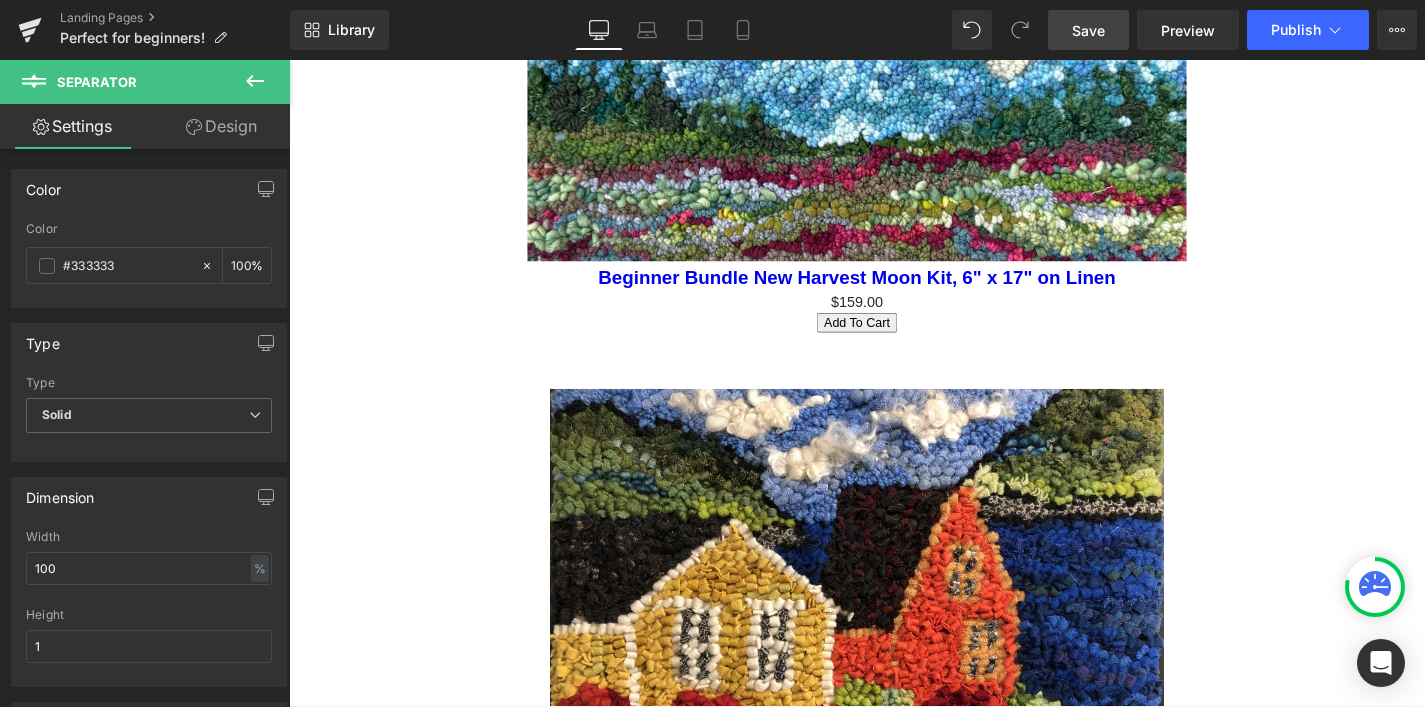click 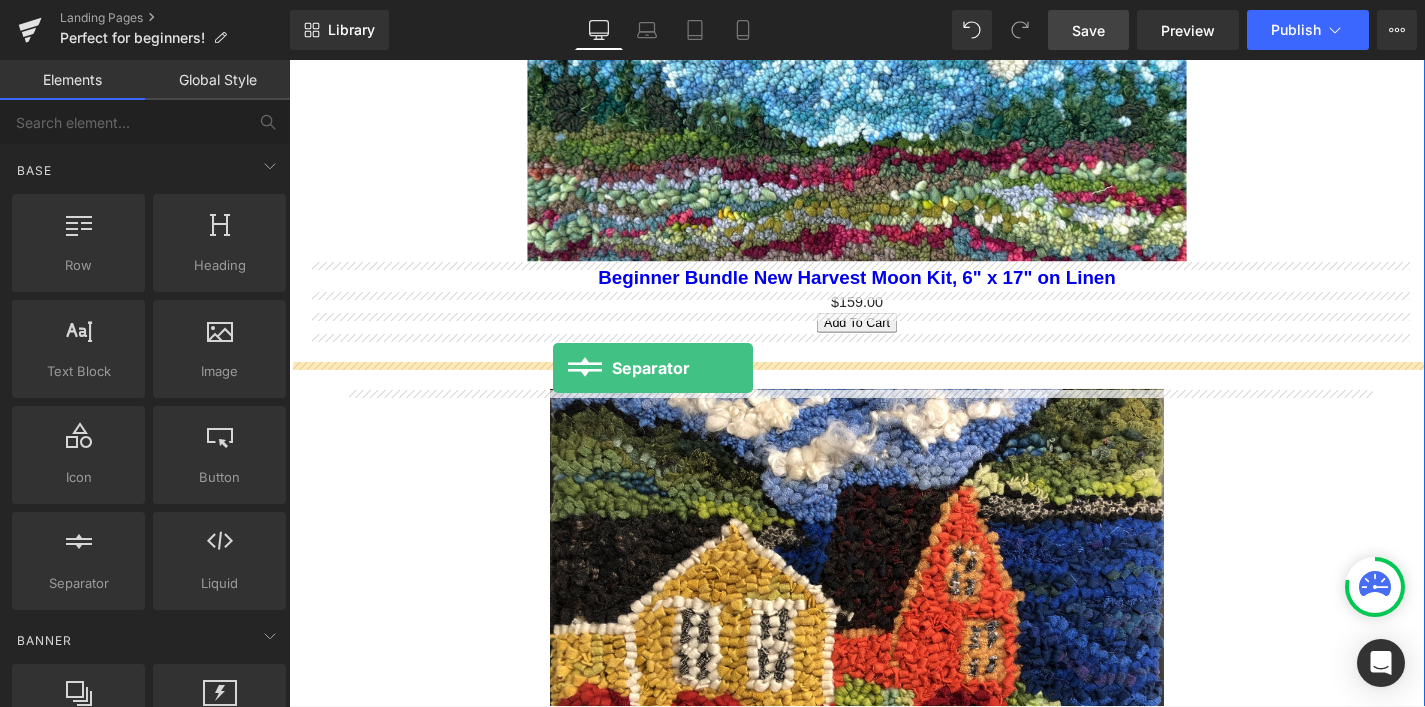 drag, startPoint x: 366, startPoint y: 600, endPoint x: 569, endPoint y: 387, distance: 294.2414 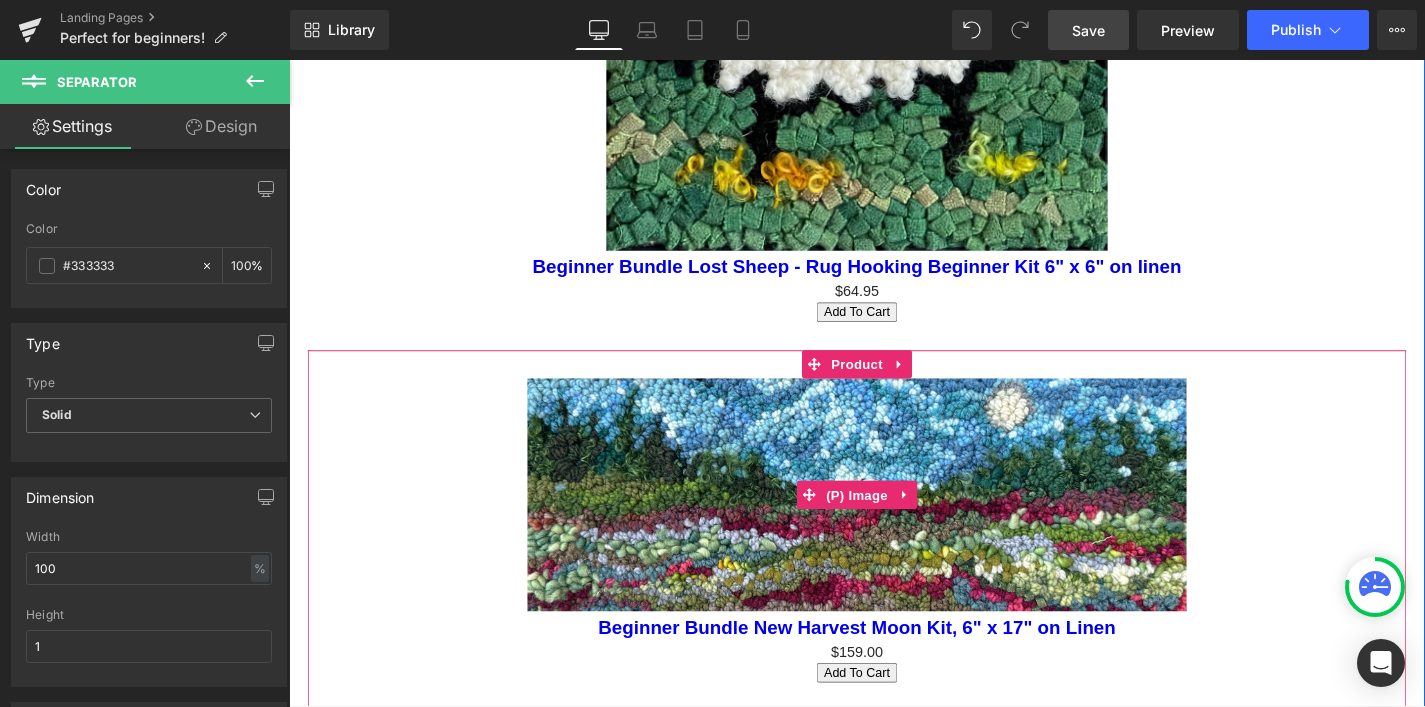 scroll, scrollTop: 1569, scrollLeft: 0, axis: vertical 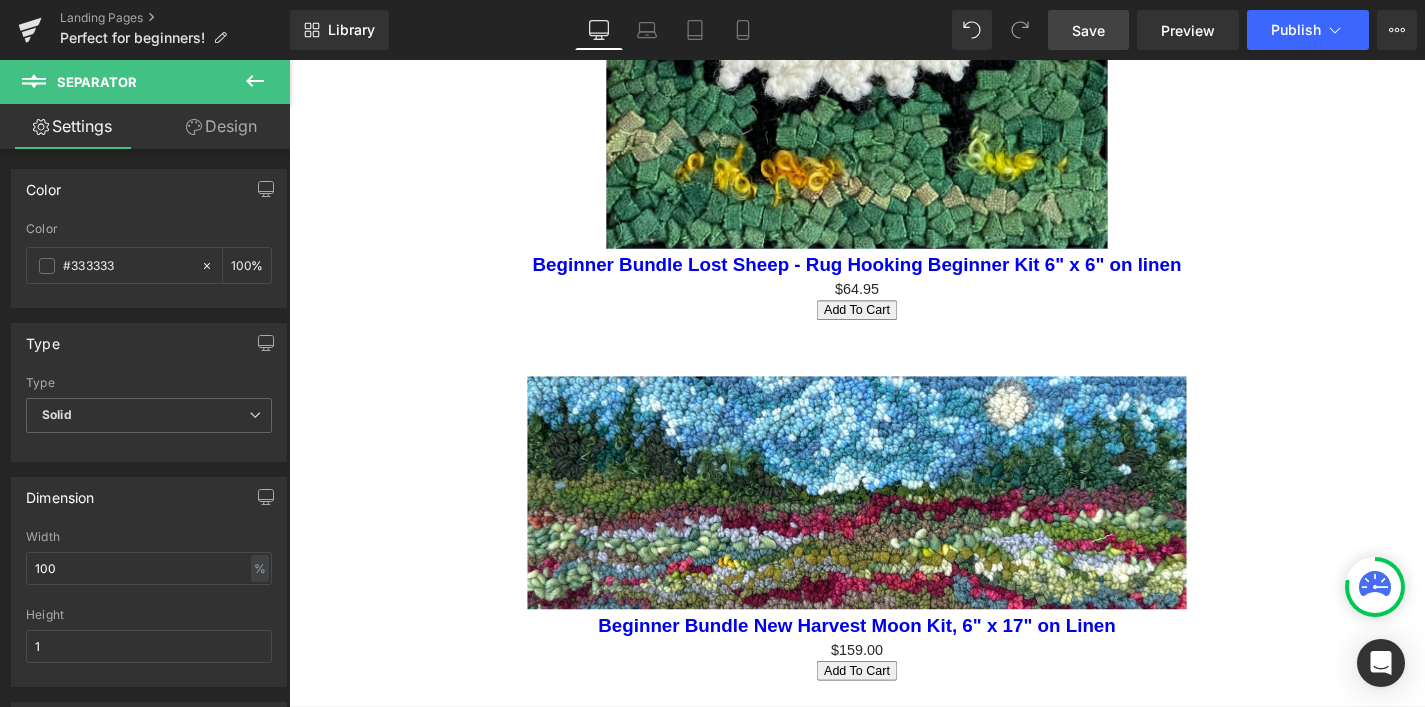 click on "Design" at bounding box center (221, 126) 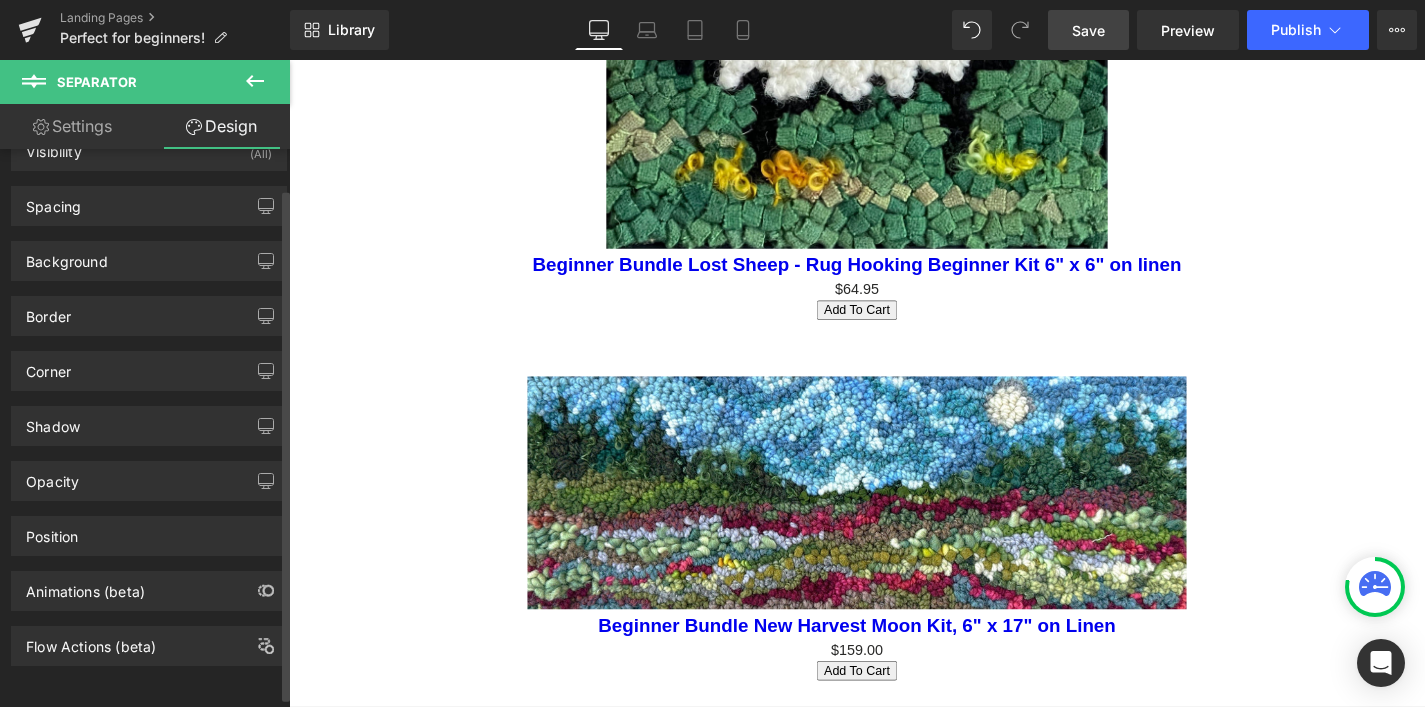 scroll, scrollTop: 0, scrollLeft: 0, axis: both 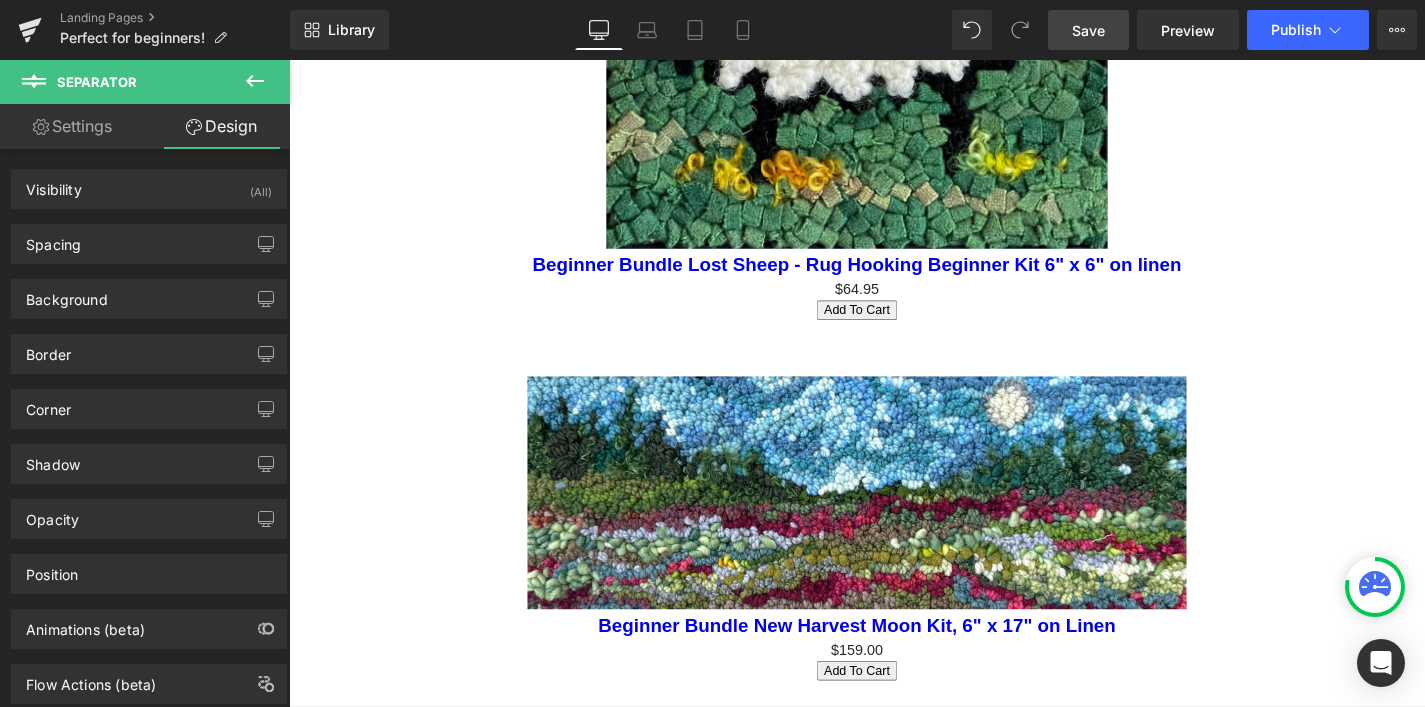 click on "Settings" at bounding box center (72, 126) 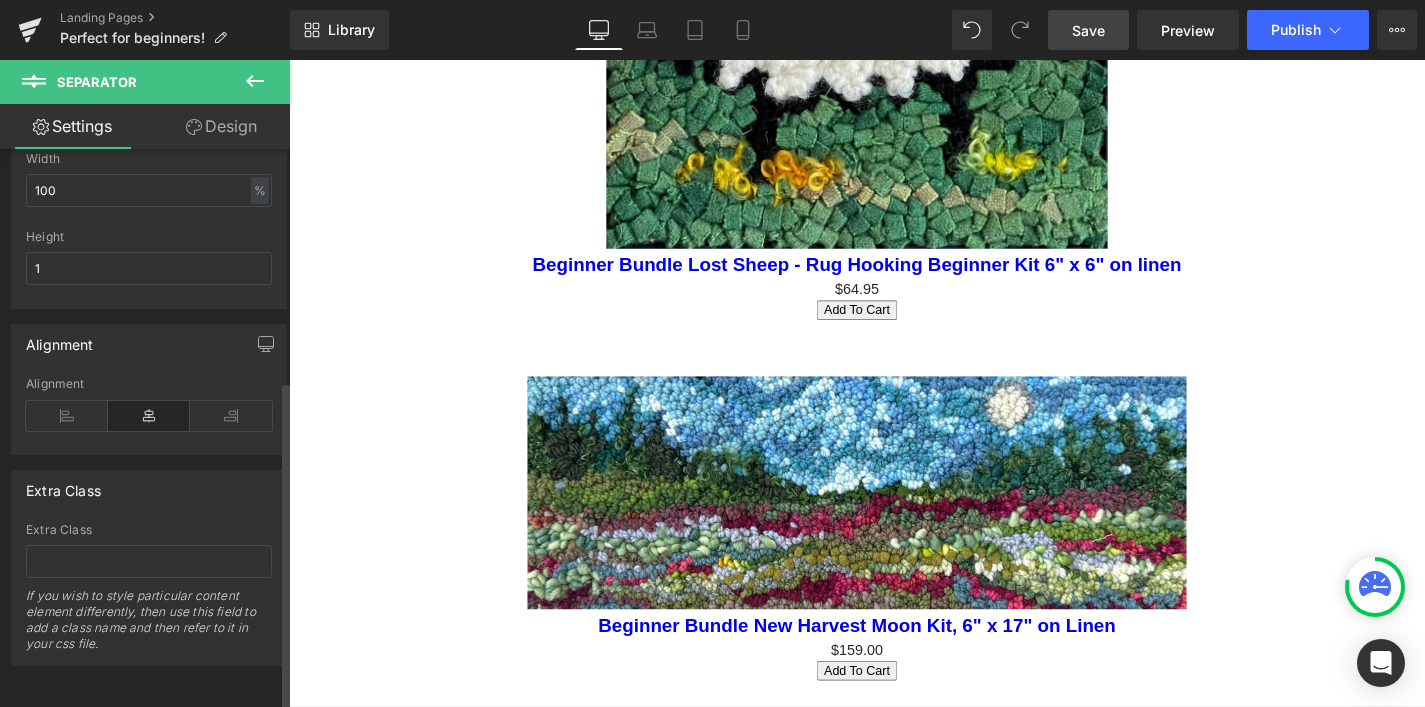 scroll, scrollTop: 0, scrollLeft: 0, axis: both 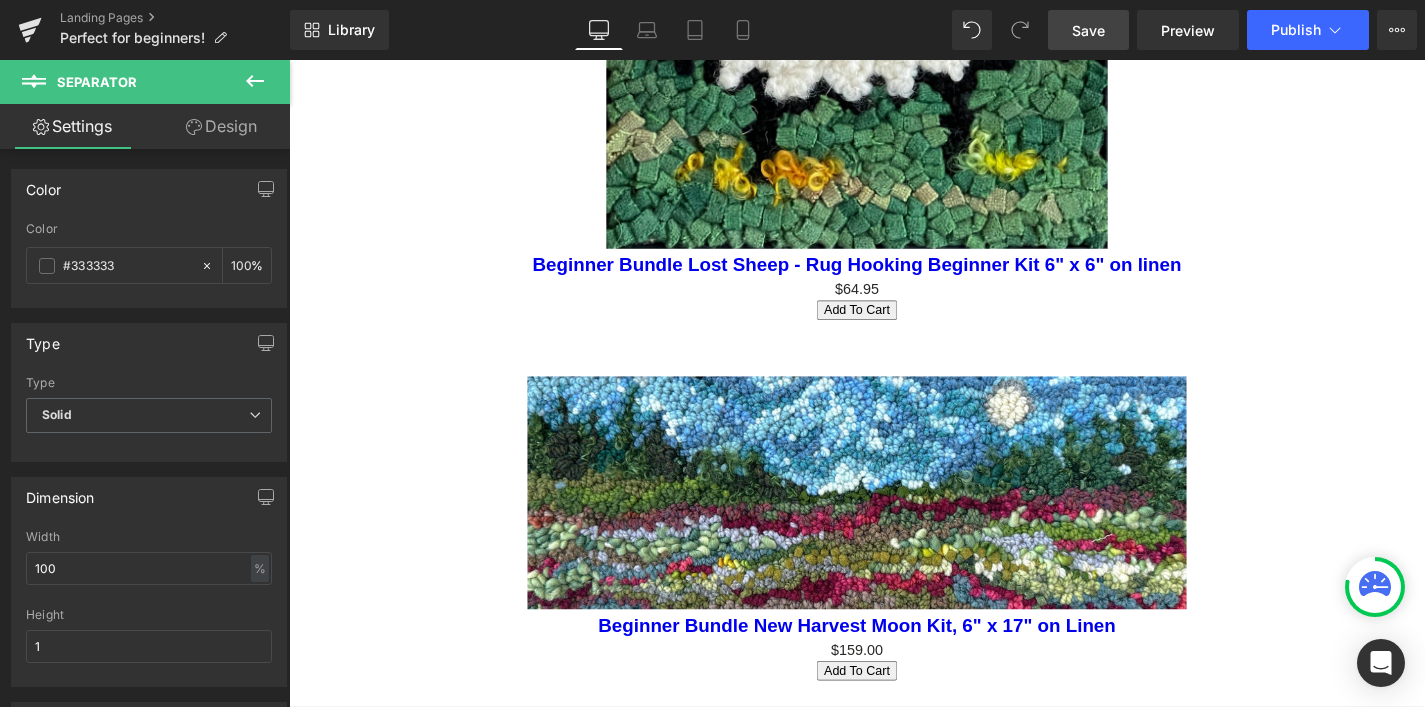 click on "Design" at bounding box center (221, 126) 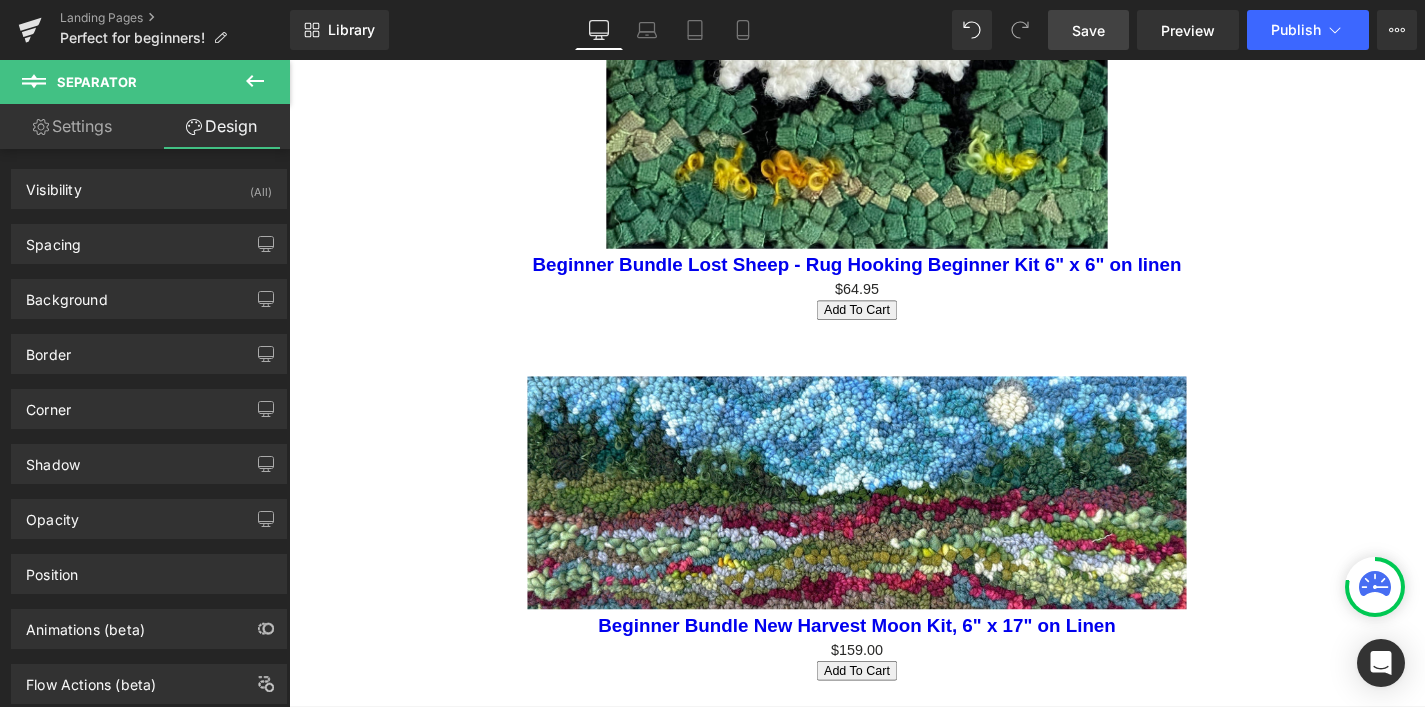 click on "Separator" at bounding box center [120, 82] 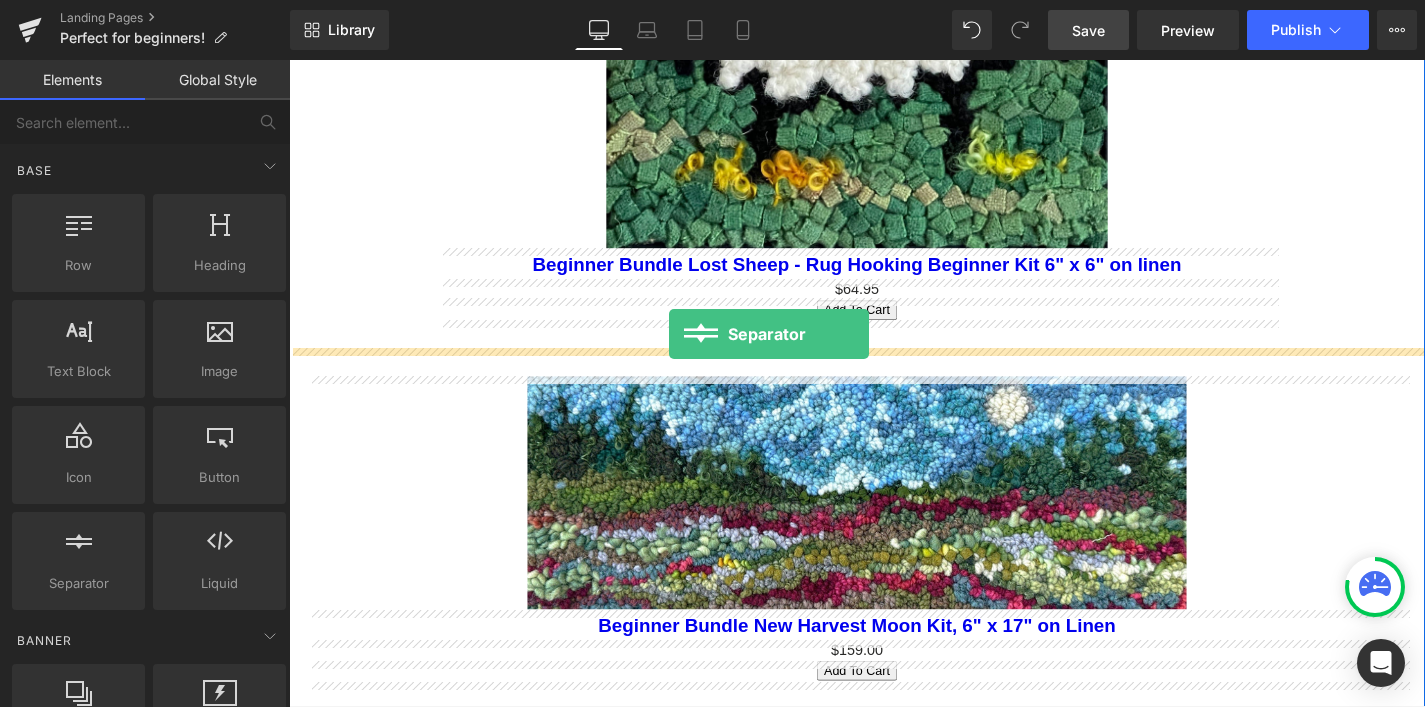 drag, startPoint x: 360, startPoint y: 606, endPoint x: 694, endPoint y: 352, distance: 419.60934 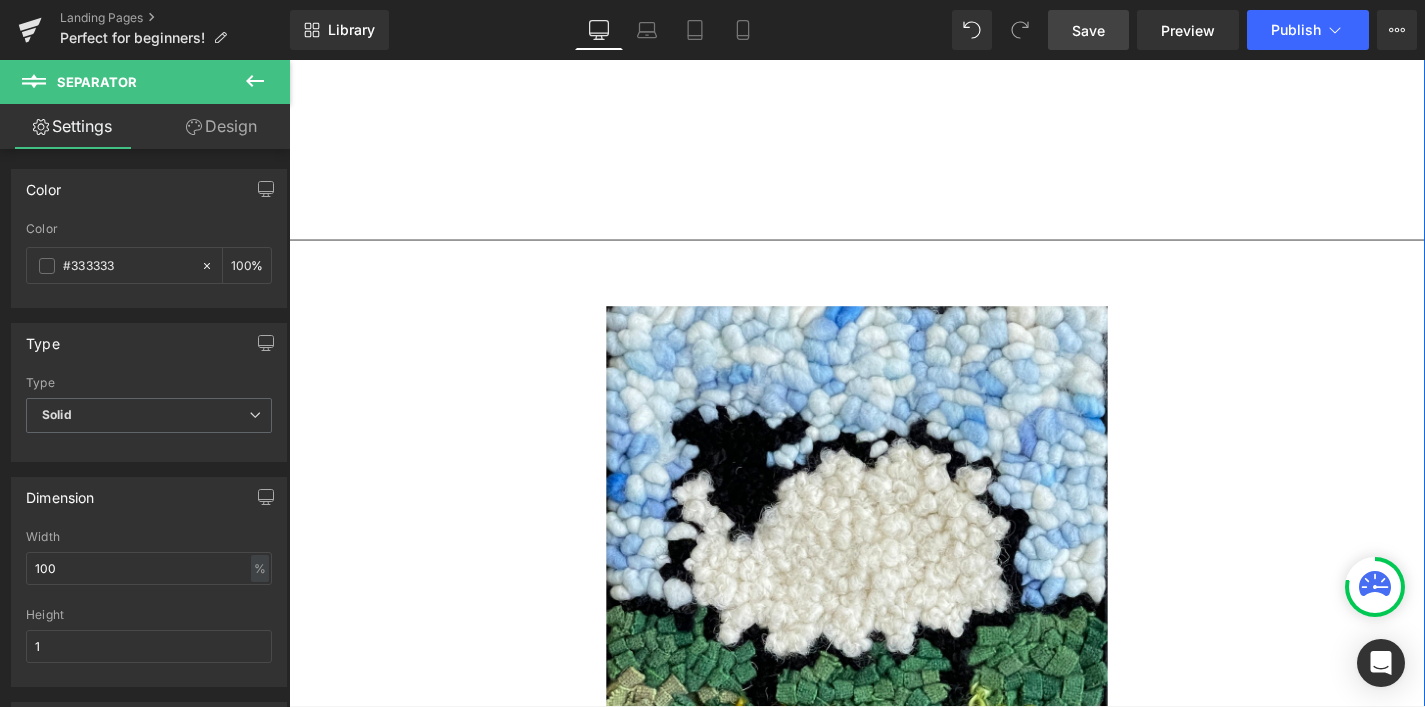 scroll, scrollTop: 976, scrollLeft: 0, axis: vertical 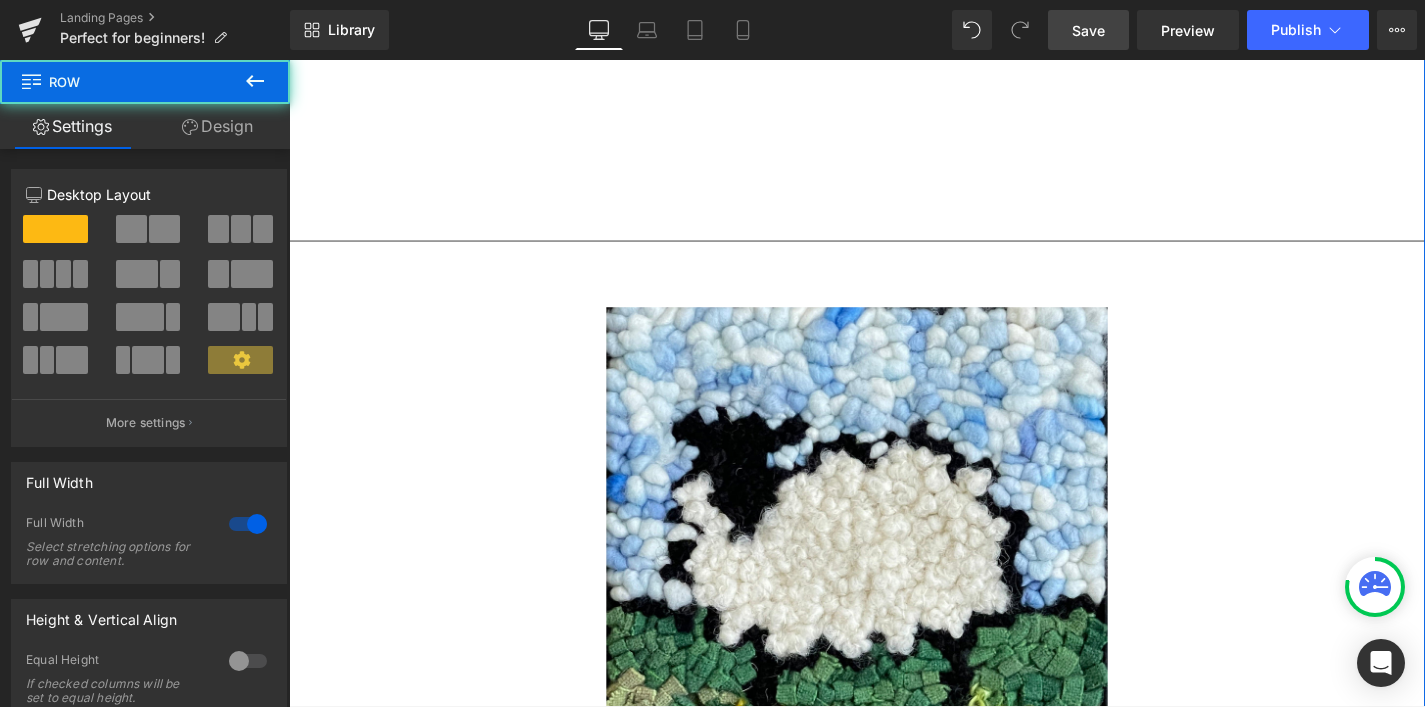 click on "PERFECT FOR BEGINNERS,  START RUG HOOKING [DATE] WITH ONE  OF OUR BEGINNER KIT BUNDLES! Text Block         Row         Row
Youtube         Row         Separator
Sale Off
(P) Image
Beginner Bundle Lost Sheep - Rug Hooking Beginner Kit 6" x 6" on linen
(P) Title
$0
$64.95
(P) Price
Add To Cart
(P) Cart Button
Product
Separator
Sale Off" at bounding box center [894, 770] 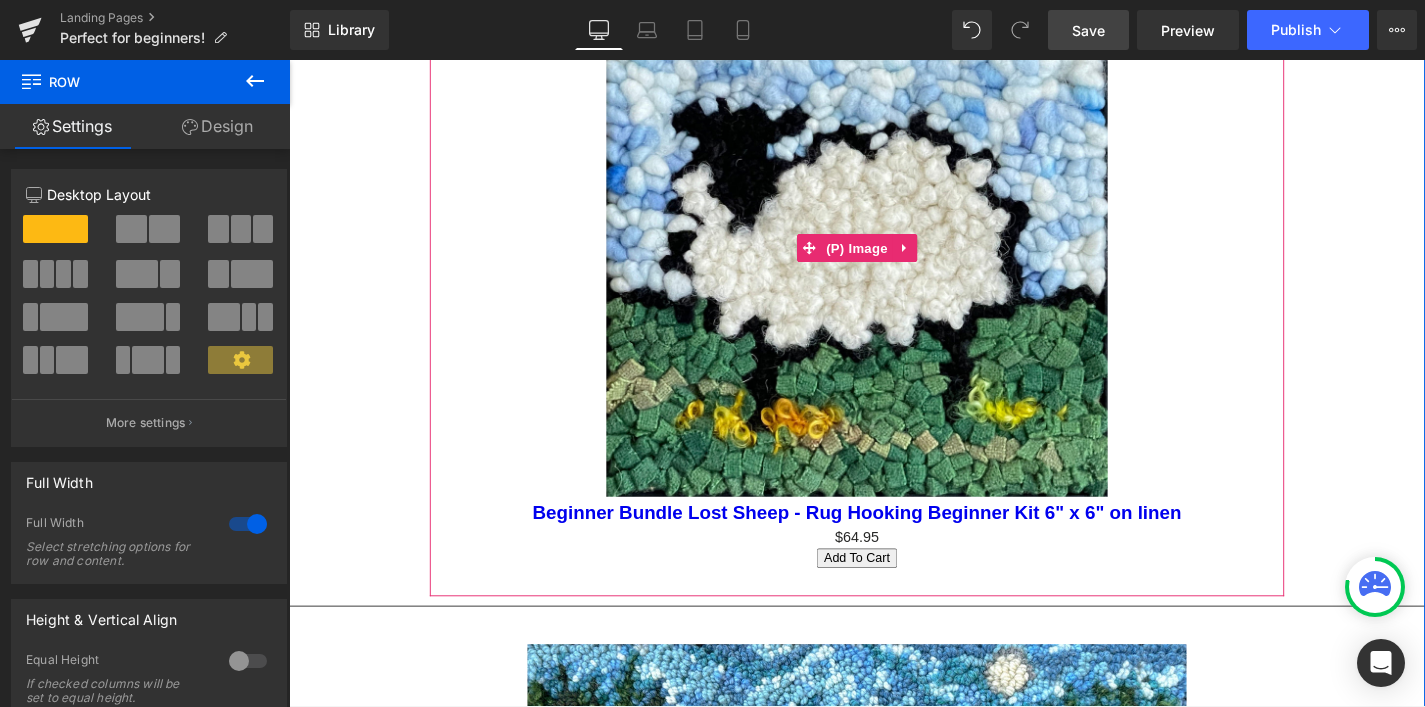 scroll, scrollTop: 1326, scrollLeft: 0, axis: vertical 